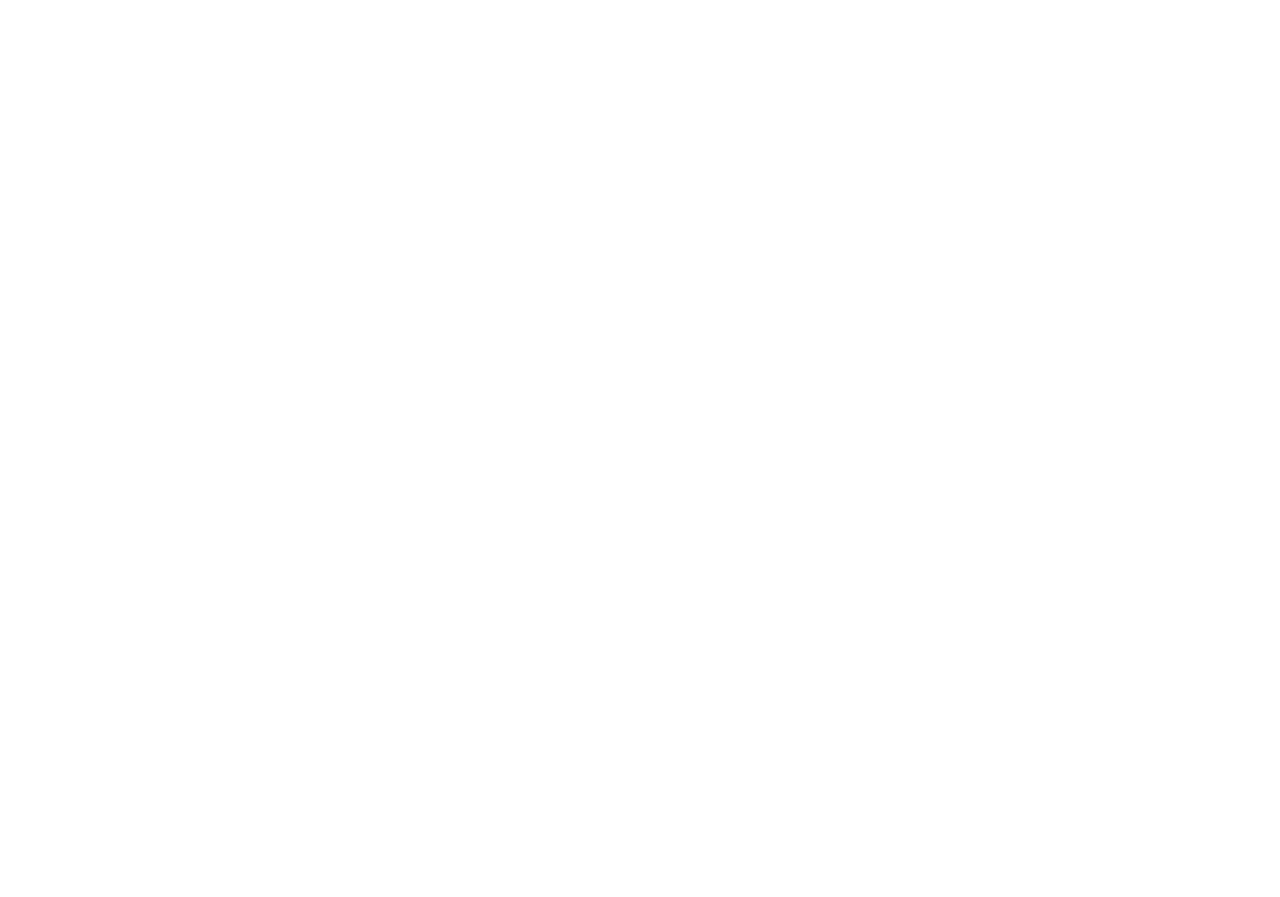 scroll, scrollTop: 0, scrollLeft: 0, axis: both 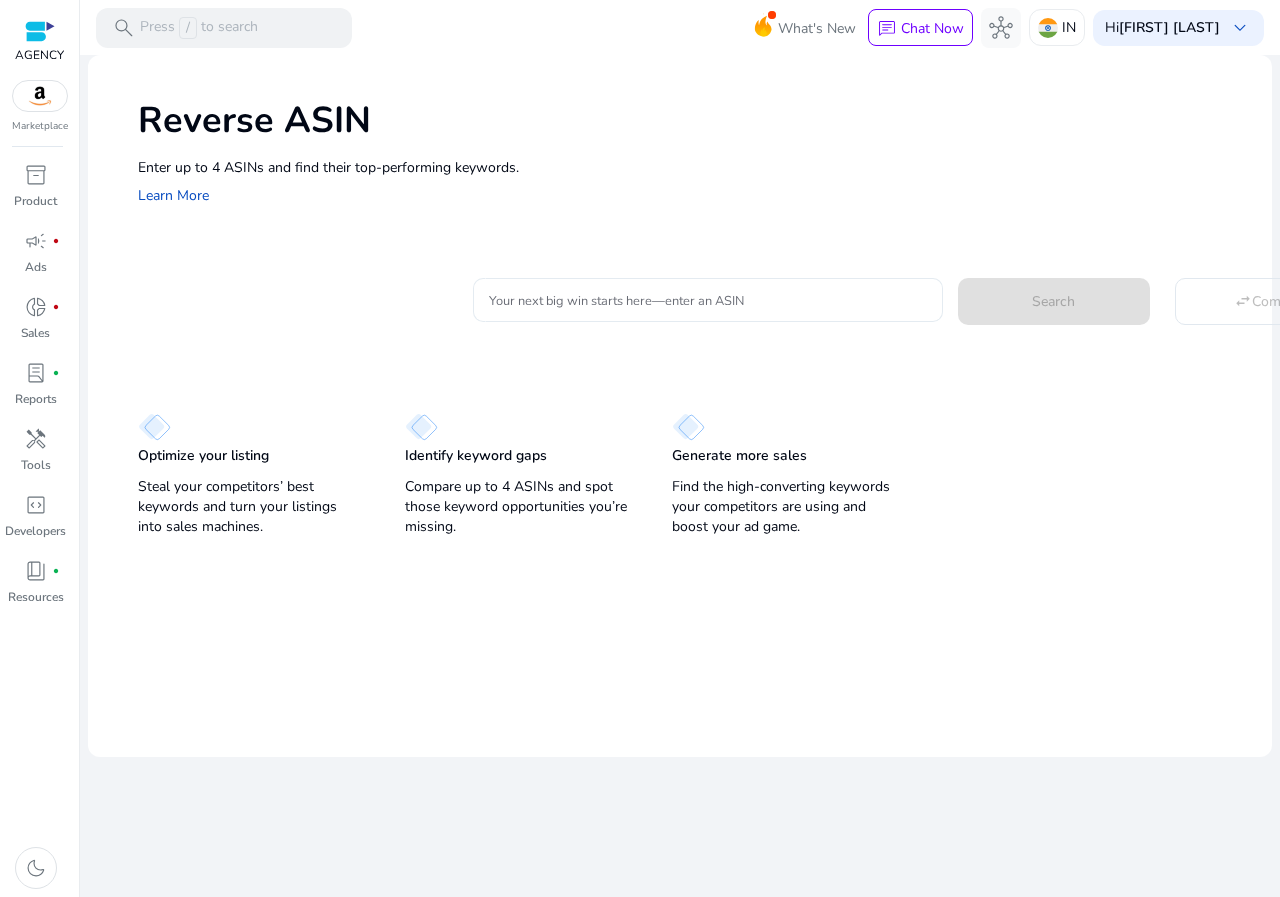 click on "Your next big win starts here—enter an ASIN" at bounding box center (708, 300) 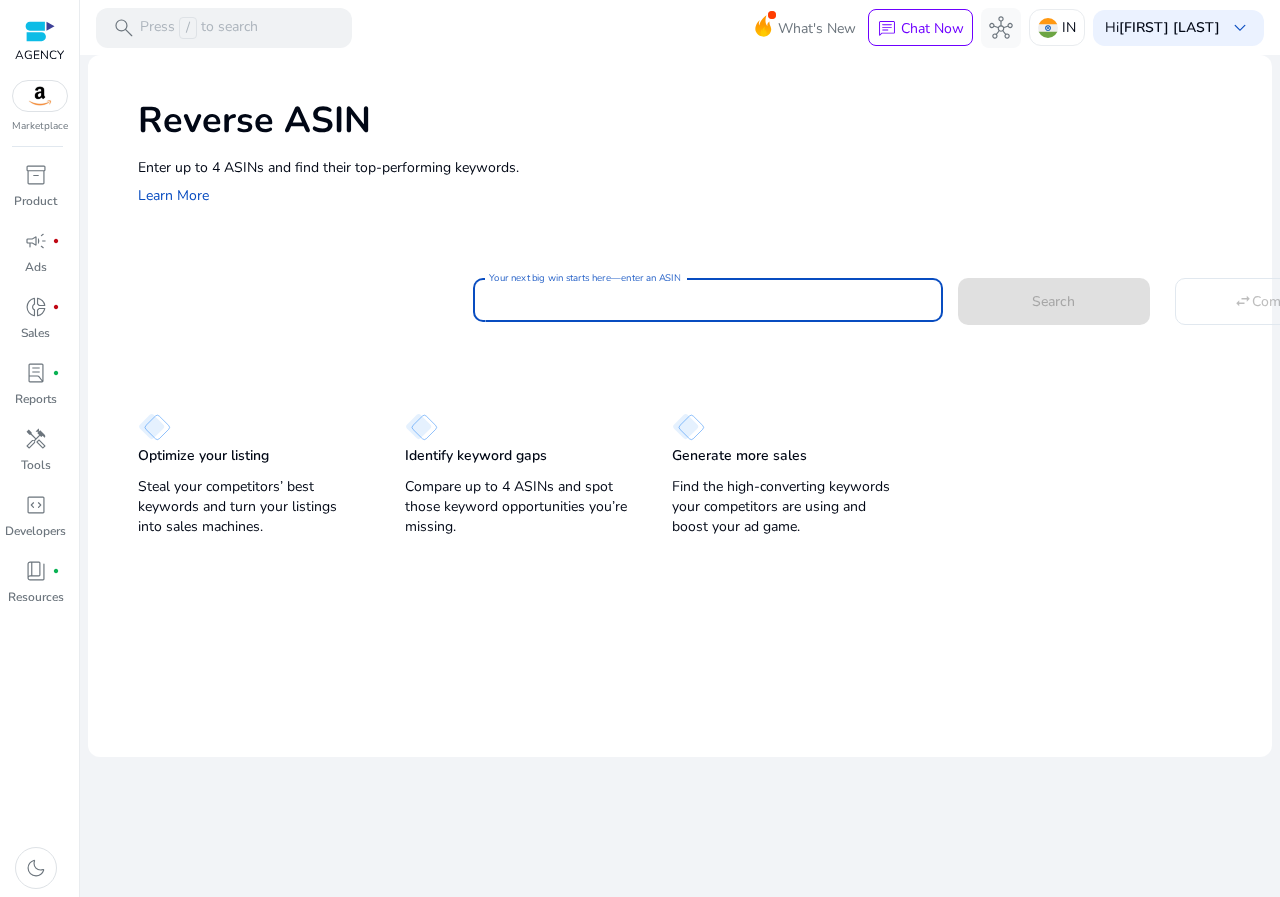 paste on "**********" 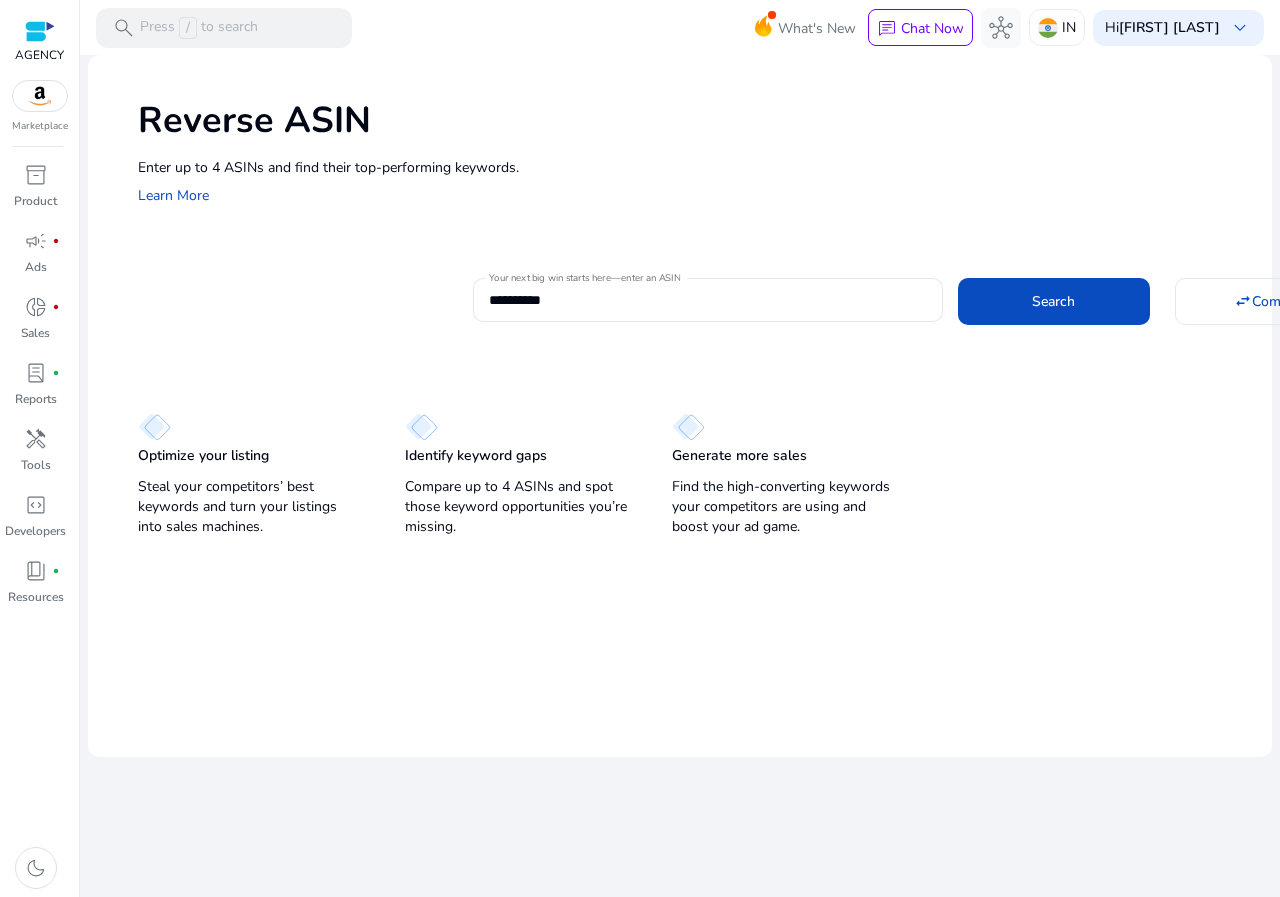click on "Enter up to 4 ASINs and find their top-performing keywords.    Learn More" 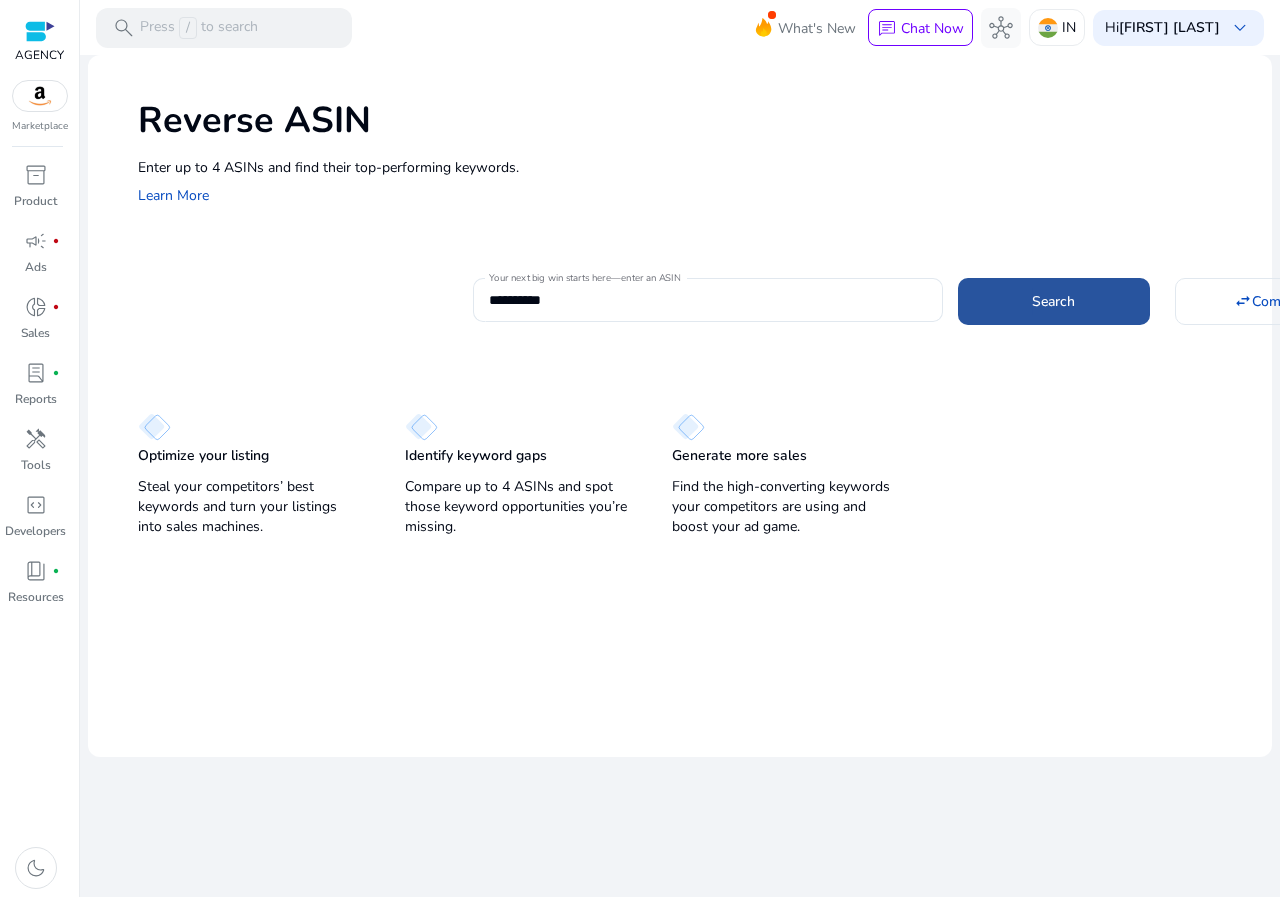 click on "Search" 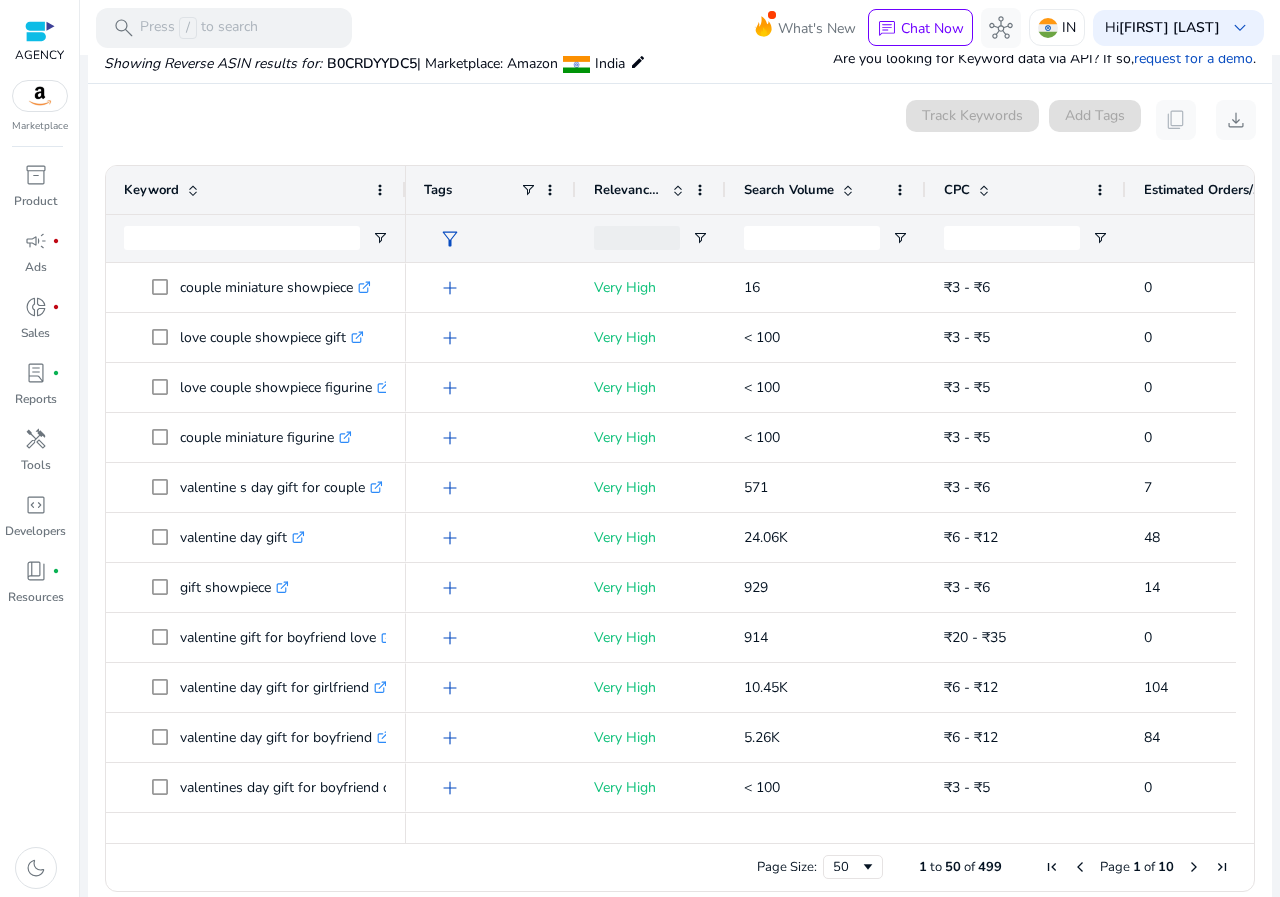 scroll, scrollTop: 146, scrollLeft: 0, axis: vertical 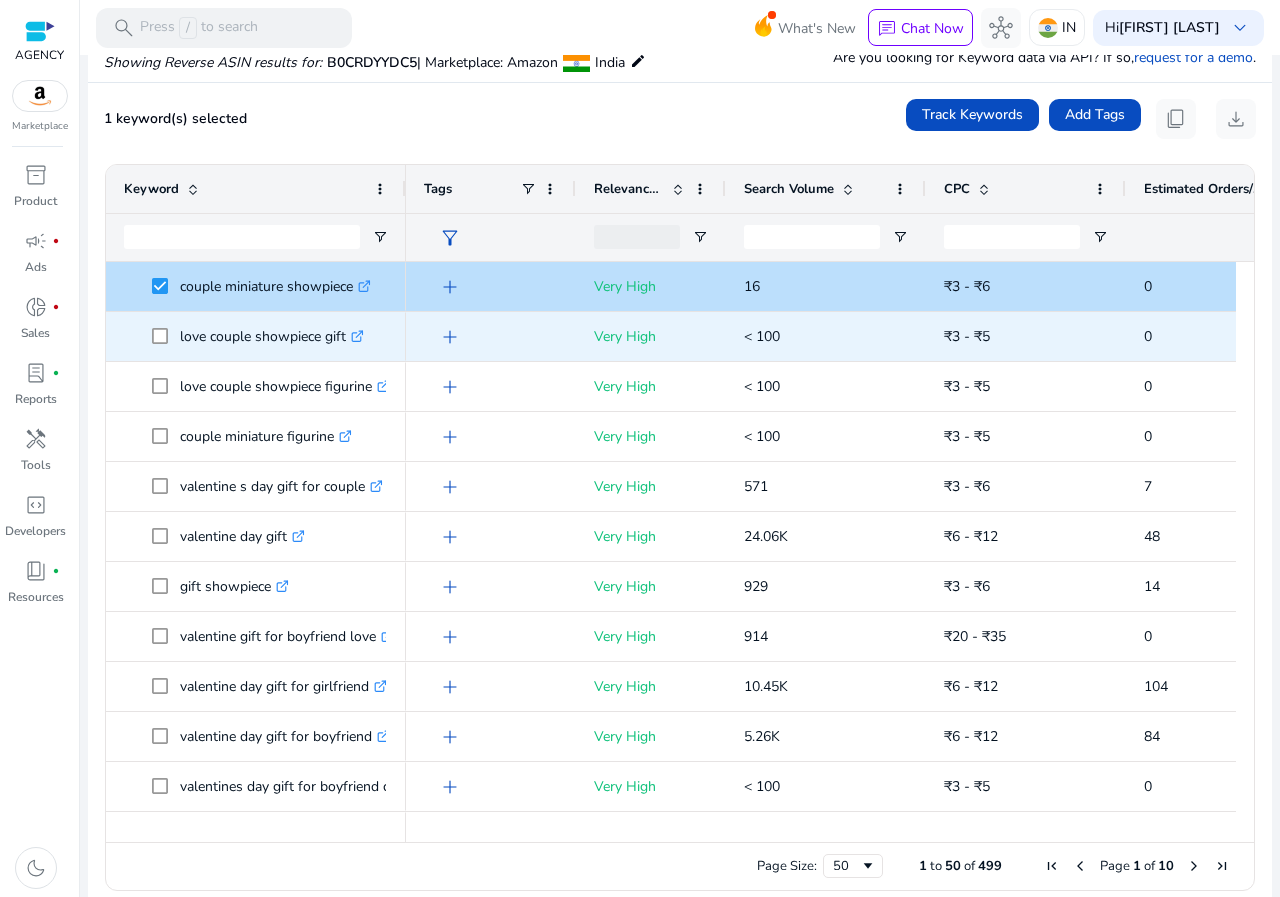click 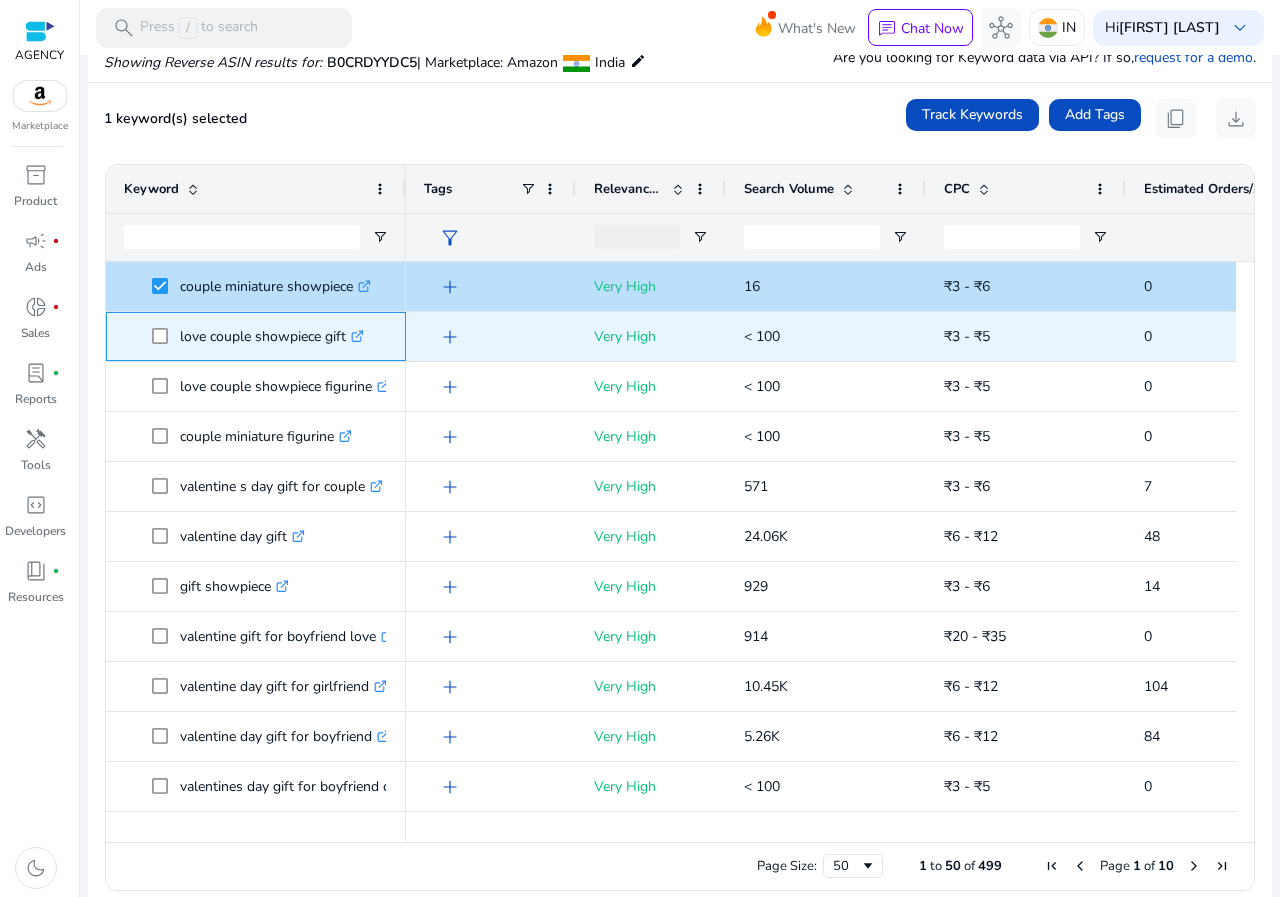 click 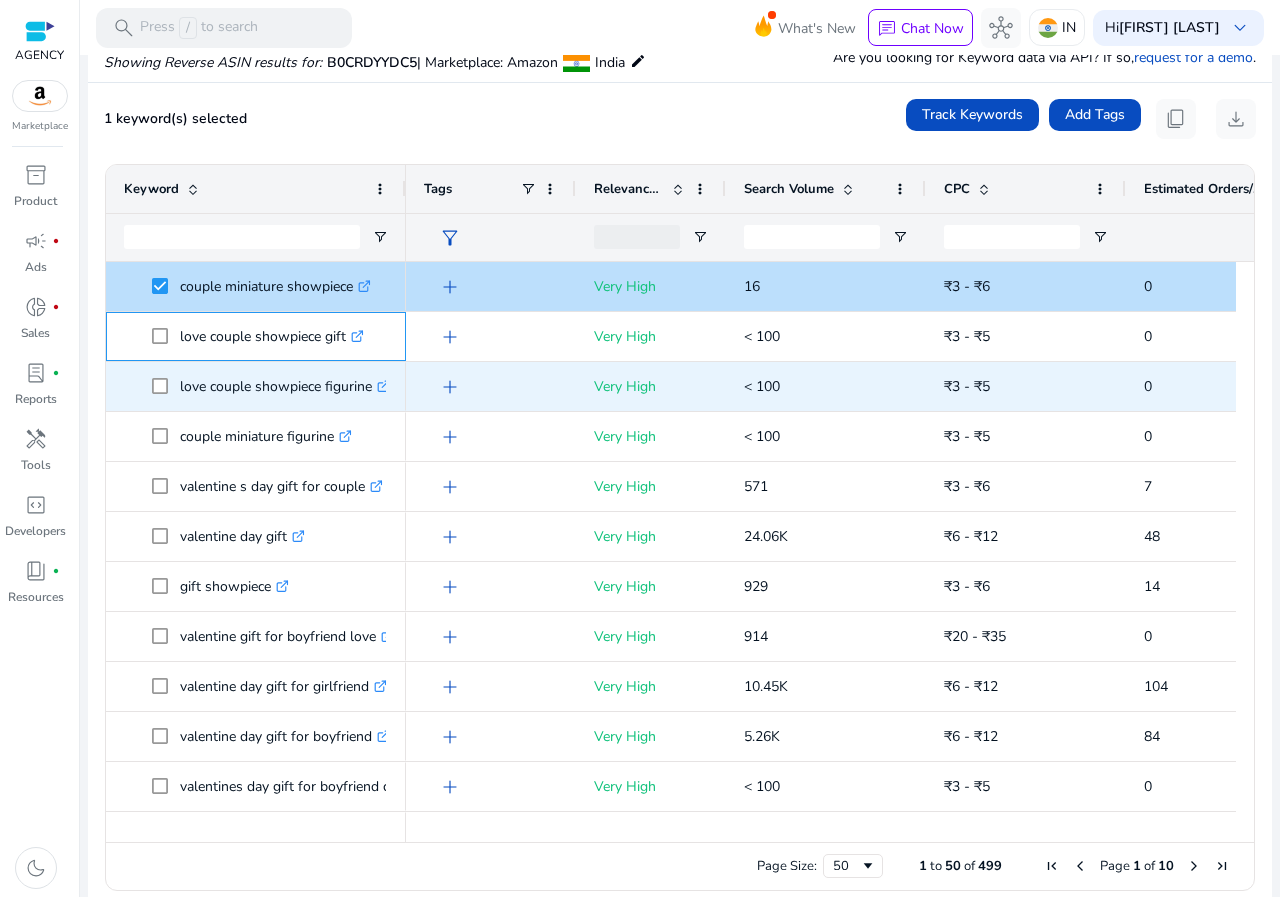 scroll, scrollTop: 0, scrollLeft: 0, axis: both 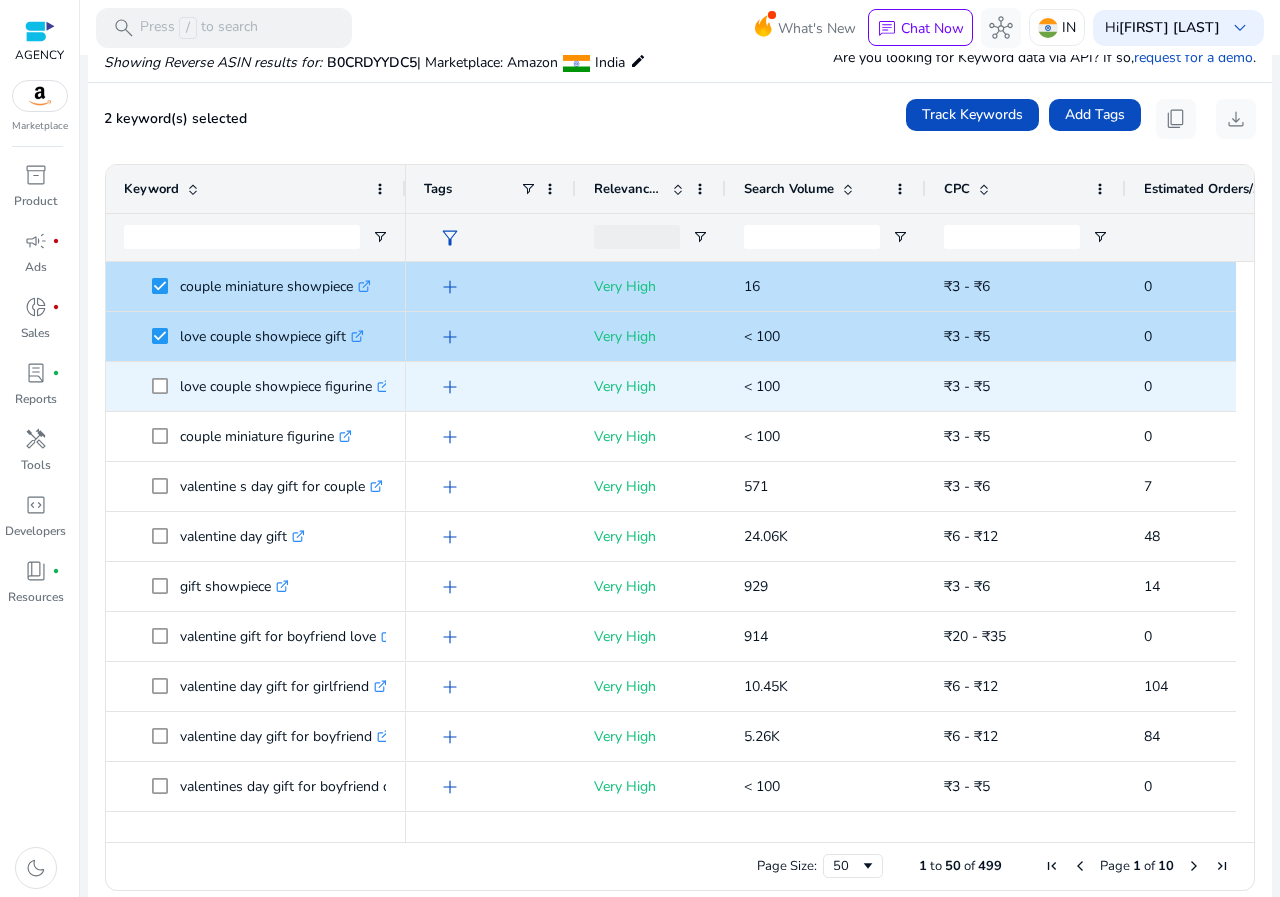 click on "love couple showpiece figurine  .st0{fill:#2c8af8}" 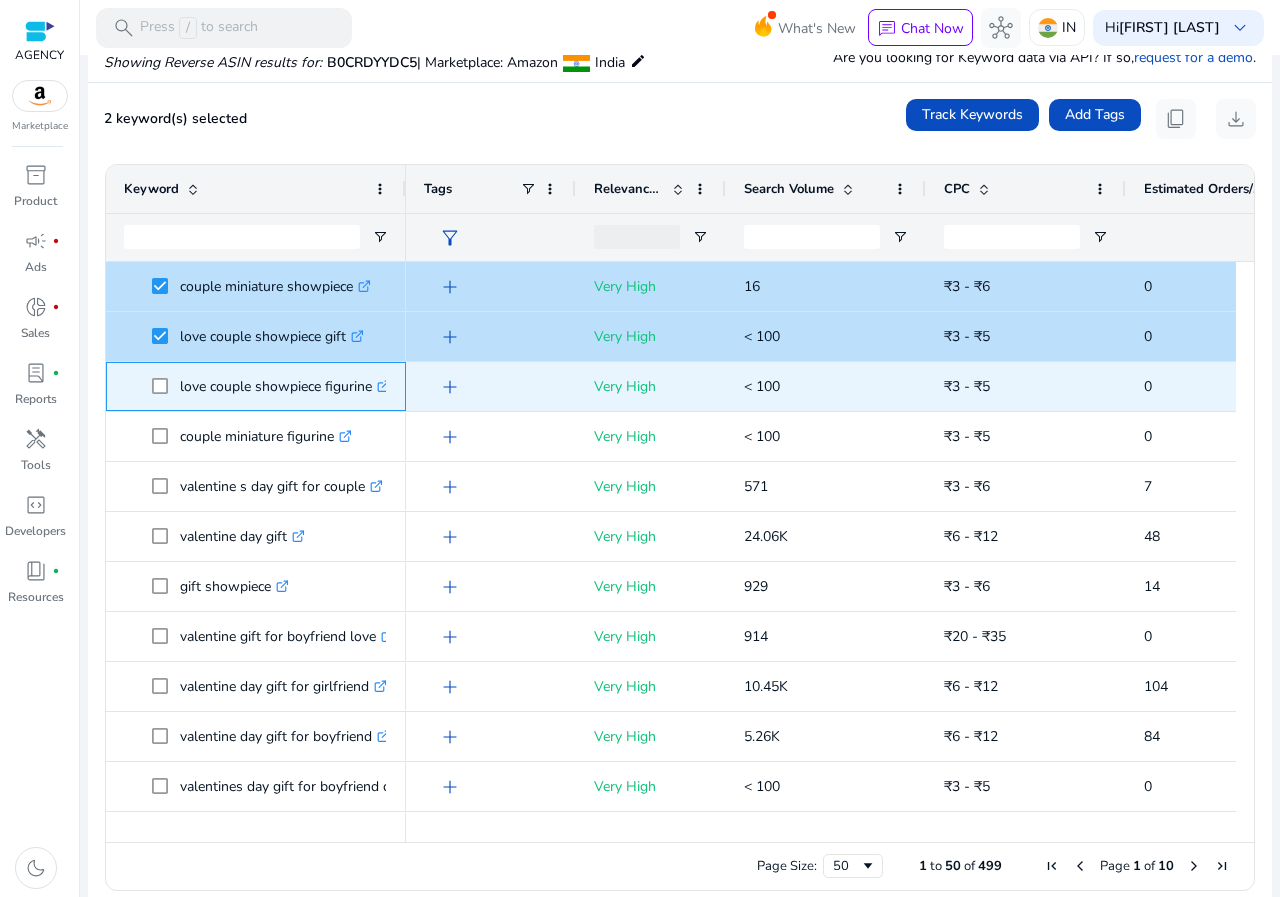 click on "love couple showpiece figurine  .st0{fill:#2c8af8}" 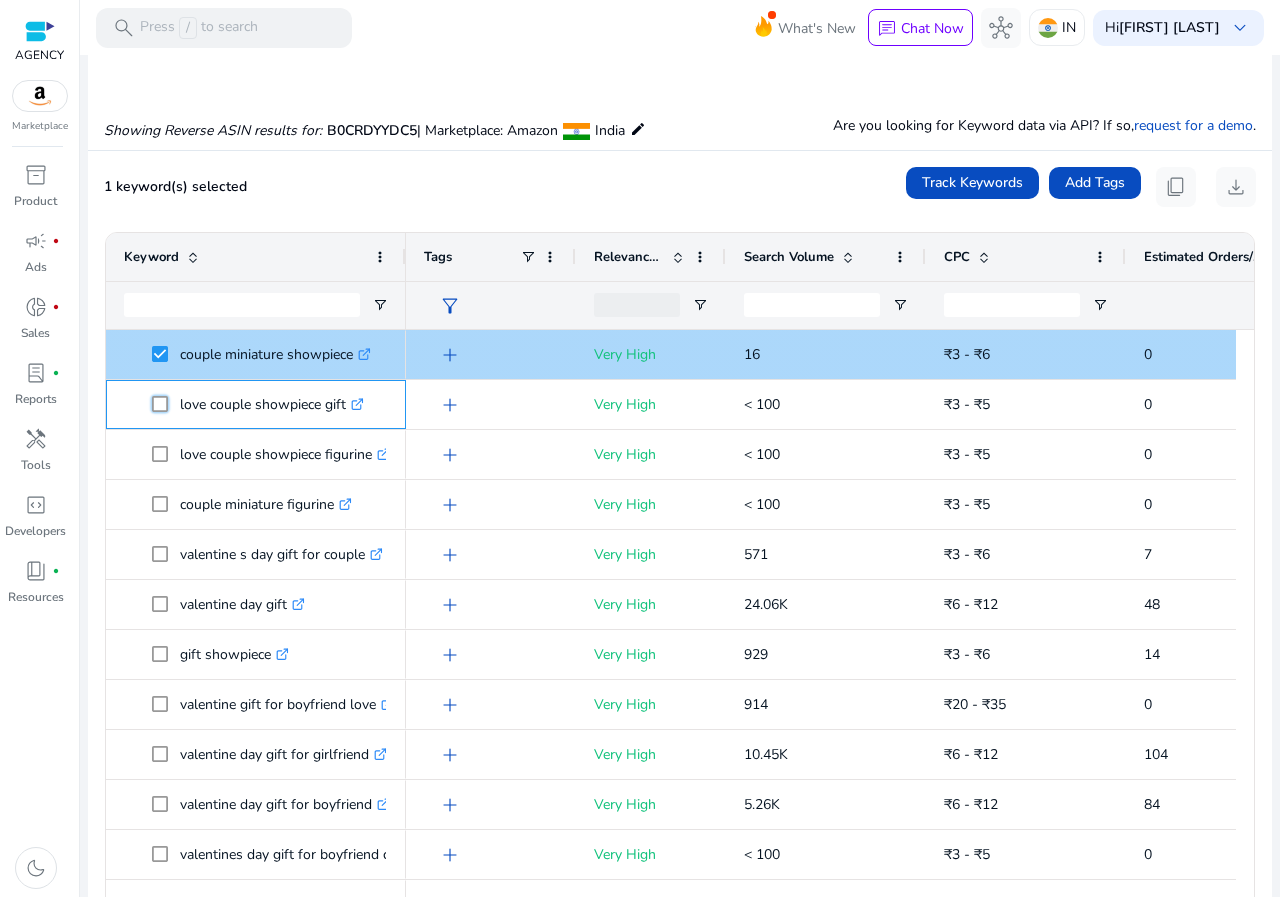 scroll, scrollTop: 46, scrollLeft: 0, axis: vertical 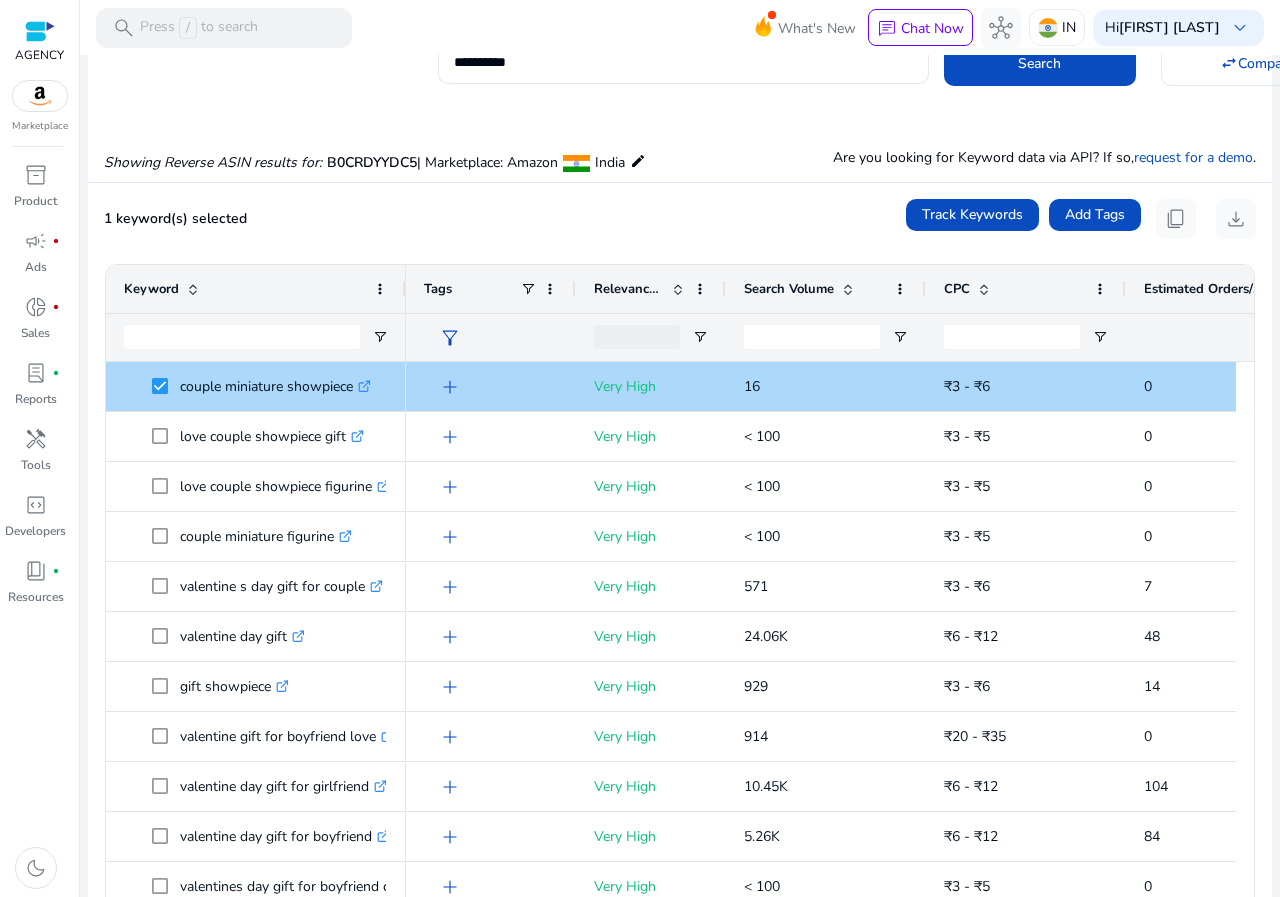 click on "couple miniature showpiece  .st0{fill:#2c8af8}" 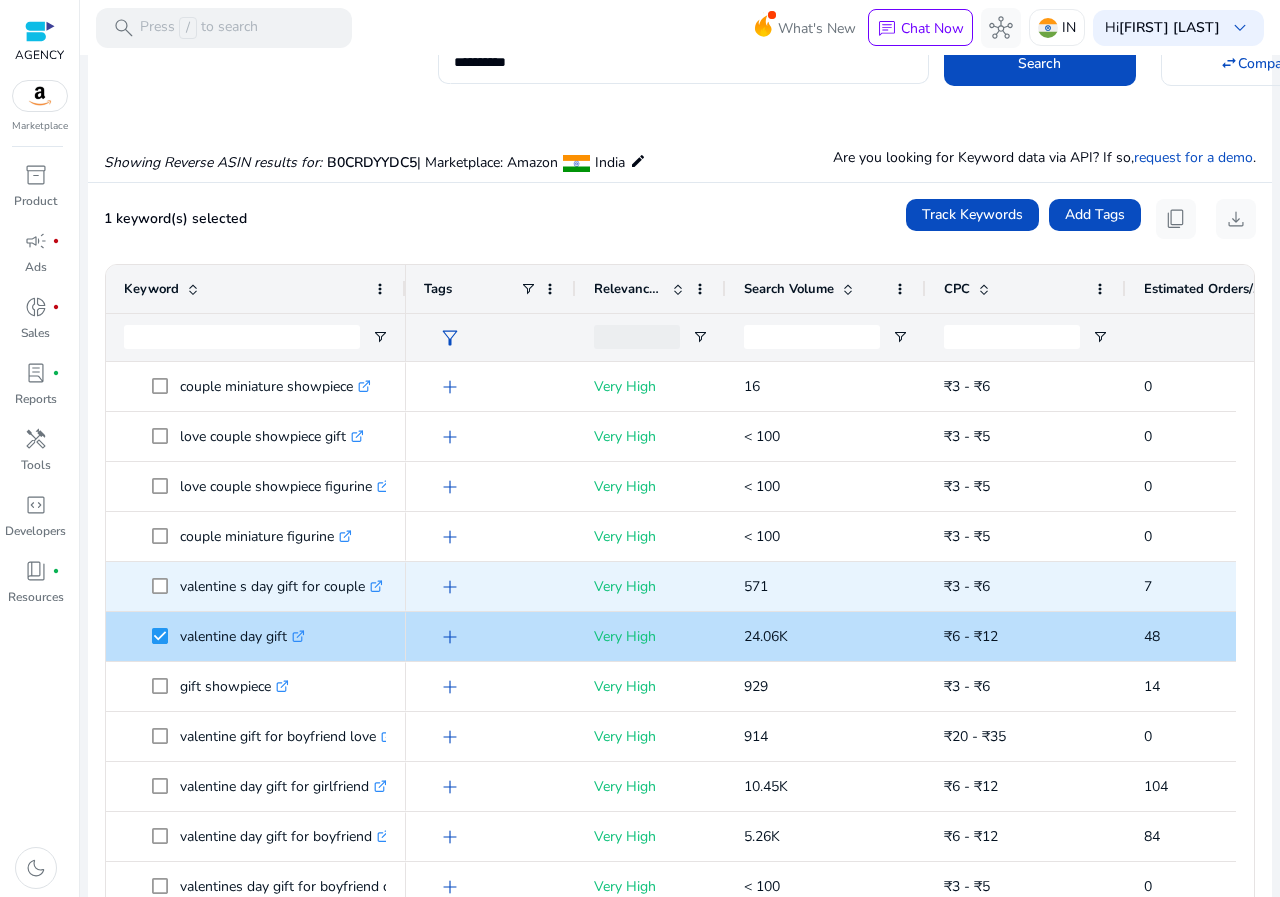 click on "valentine s day gift for couple  .st0{fill:#2c8af8}" 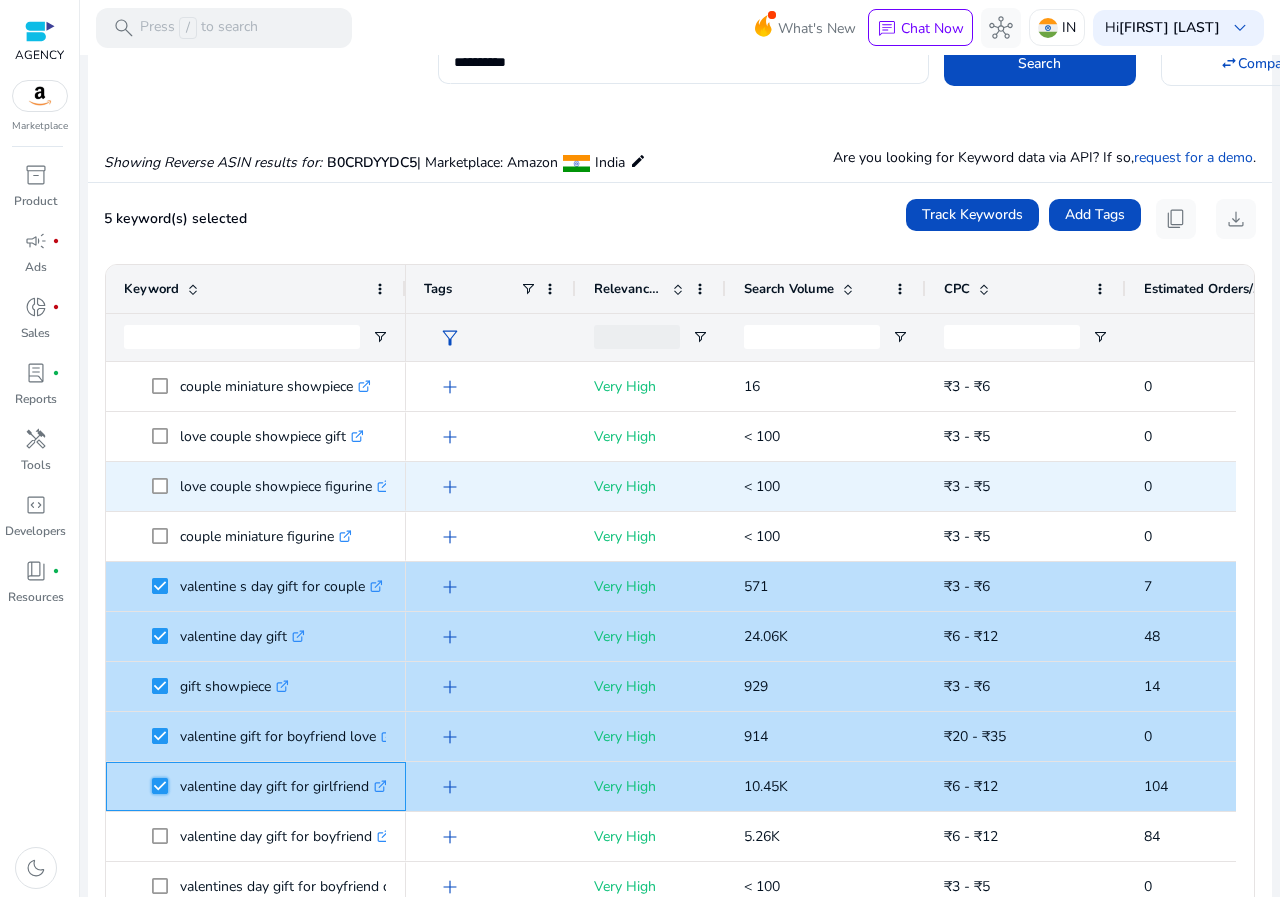 scroll, scrollTop: 107, scrollLeft: 0, axis: vertical 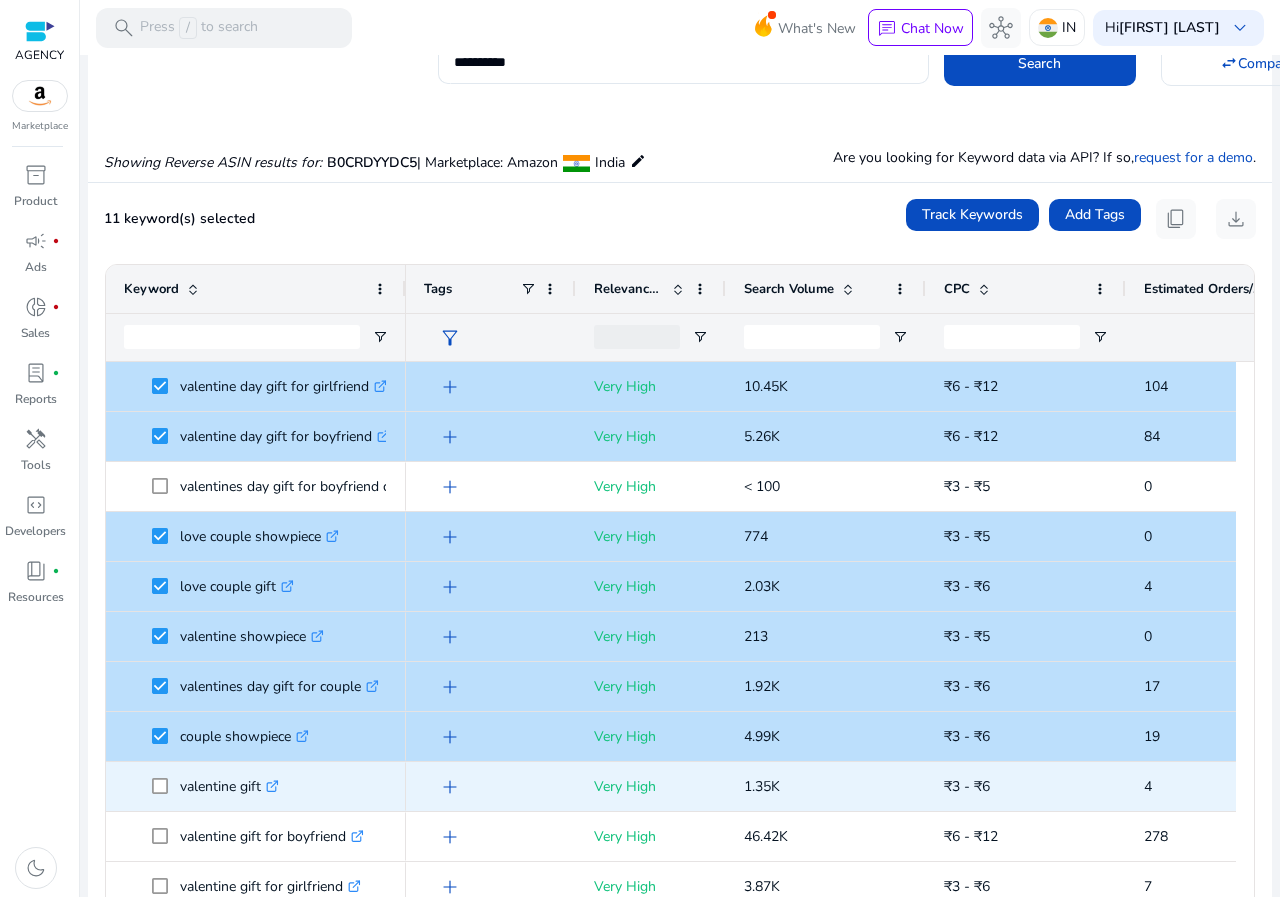 click 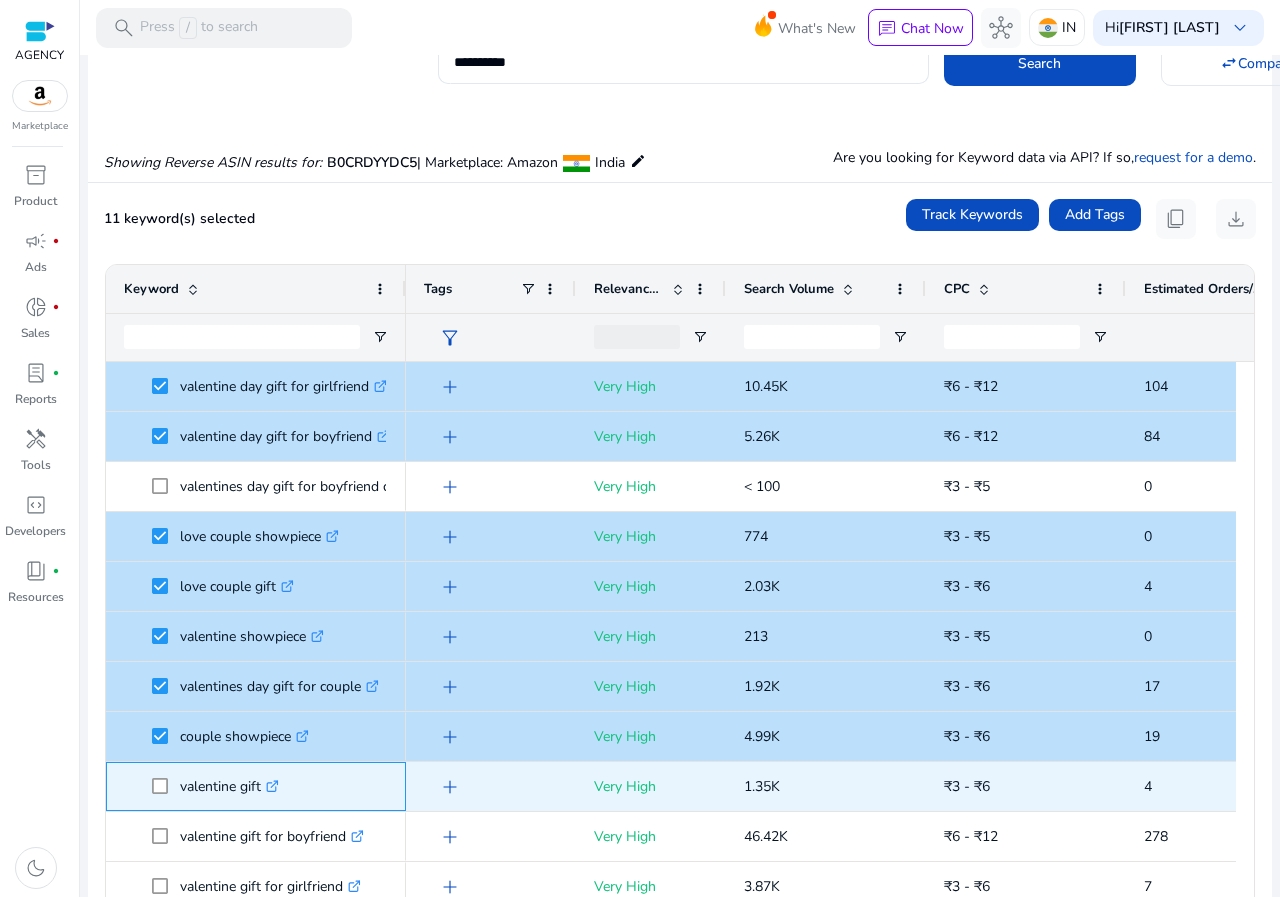 scroll, scrollTop: 500, scrollLeft: 0, axis: vertical 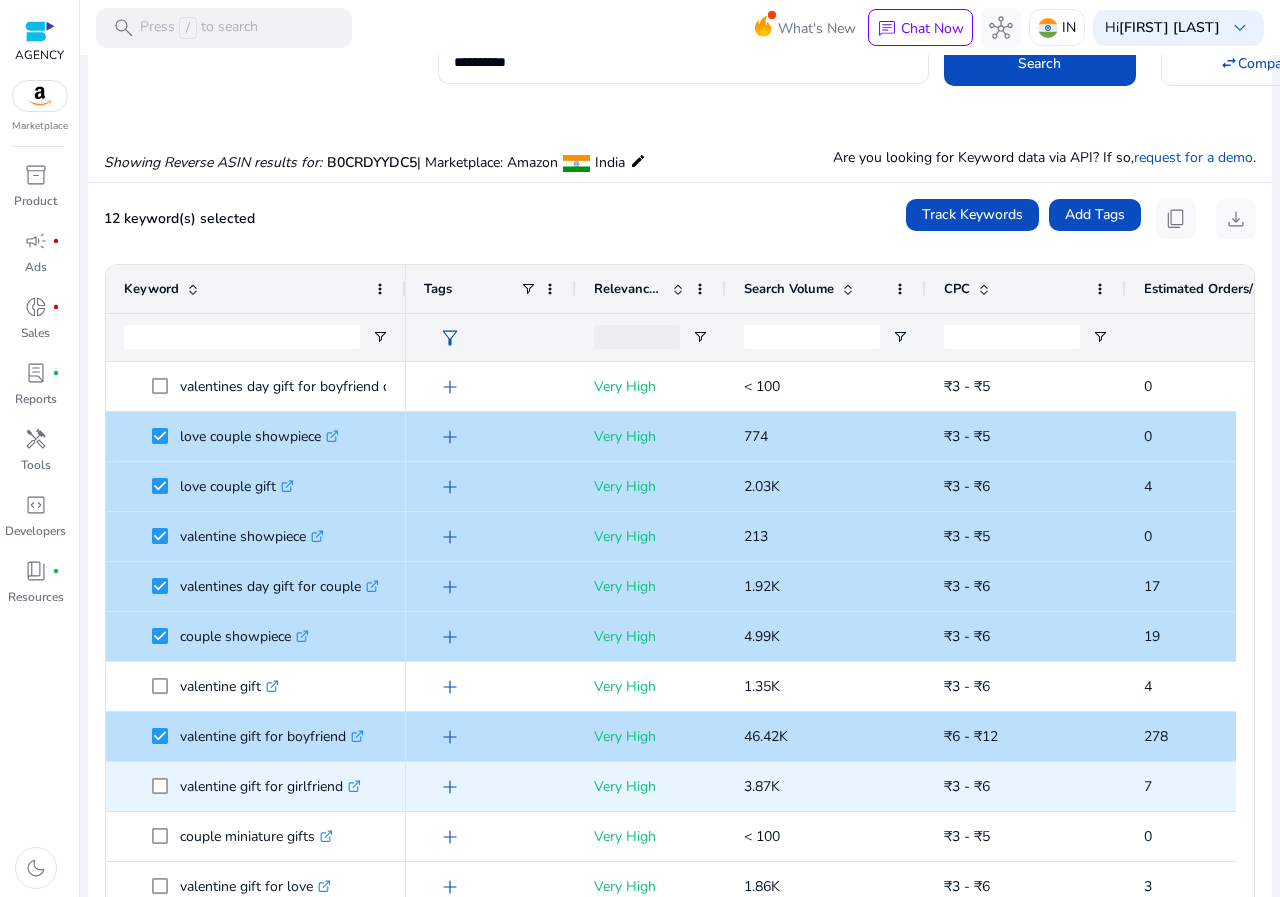 click 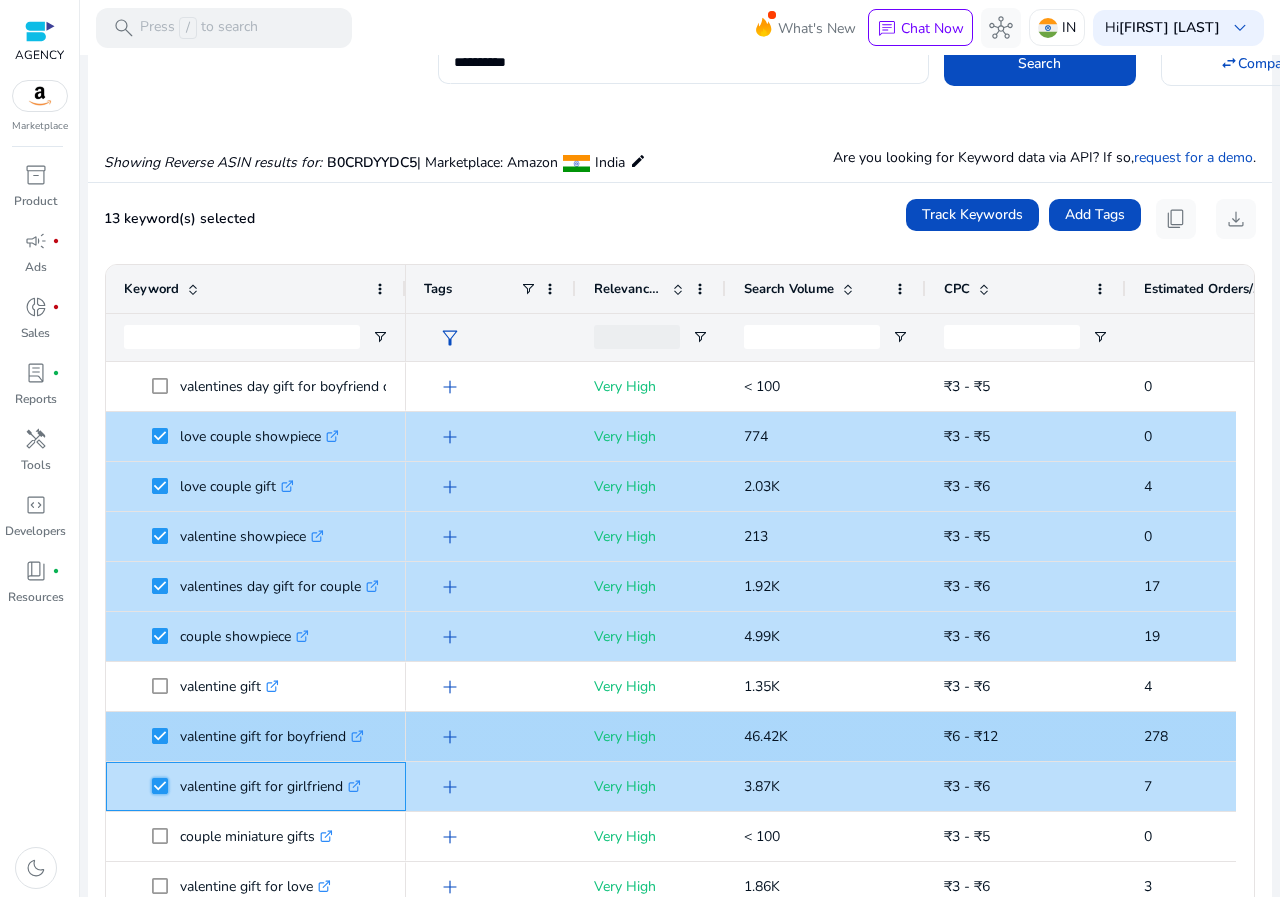 scroll, scrollTop: 4, scrollLeft: 0, axis: vertical 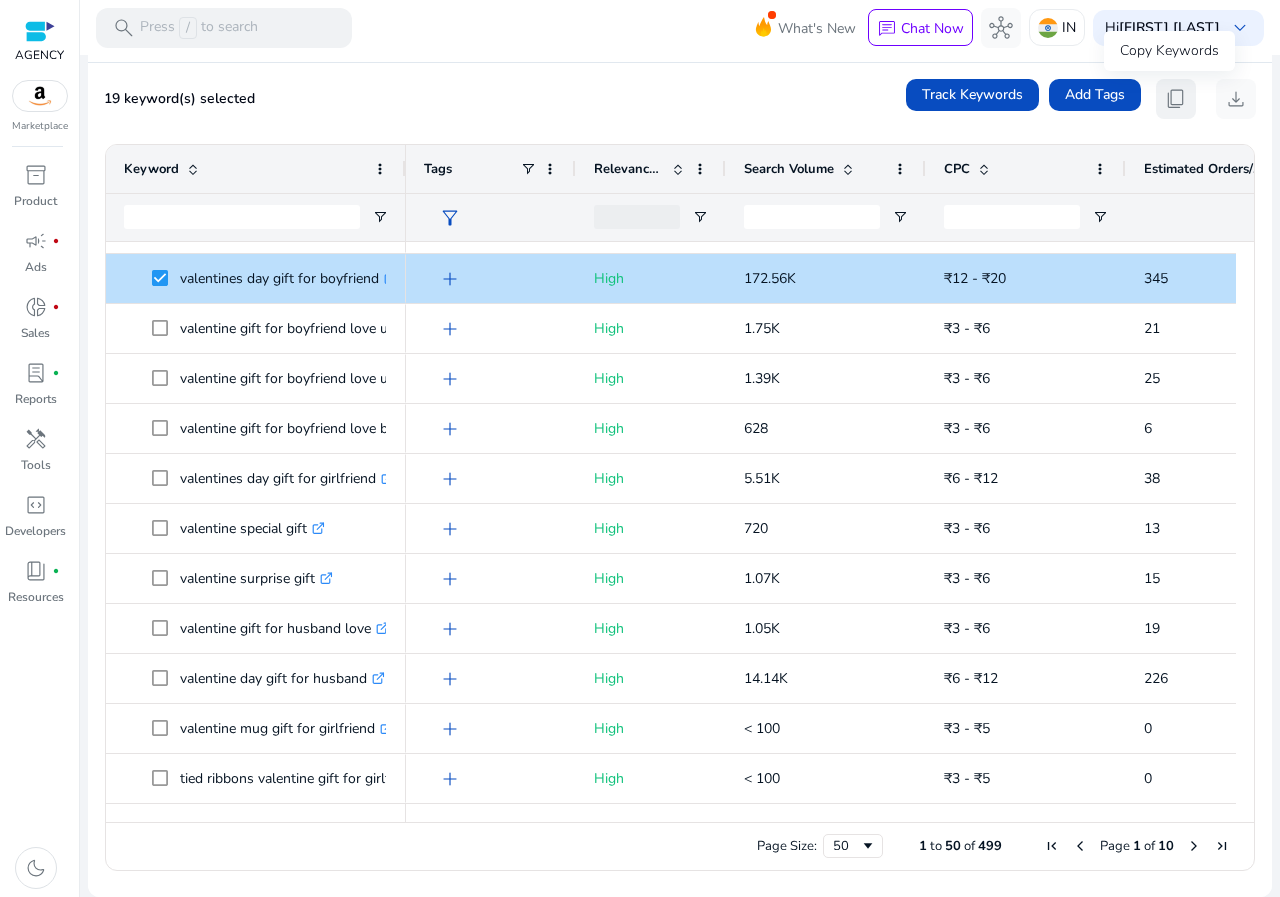click on "content_copy" 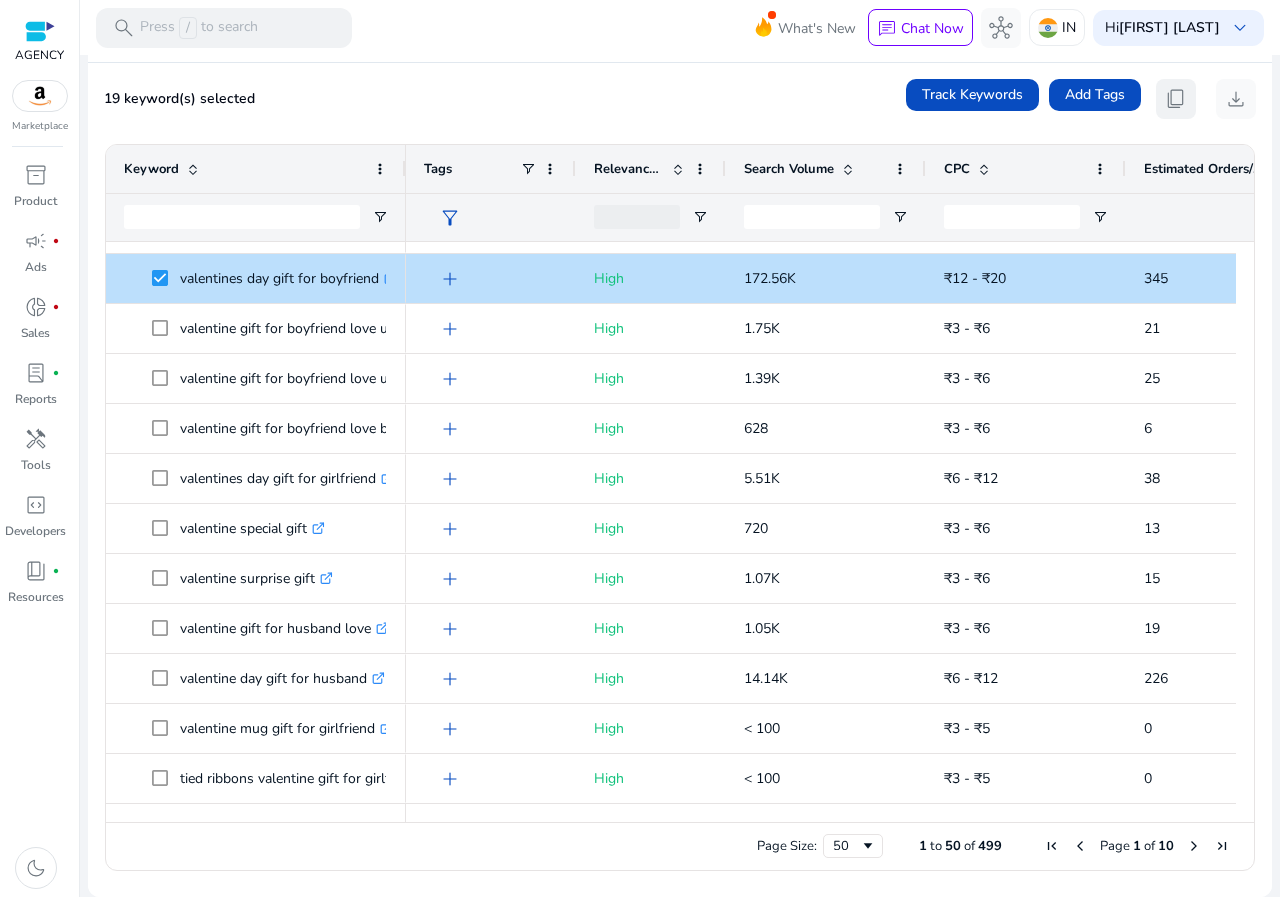 click on "content_copy" 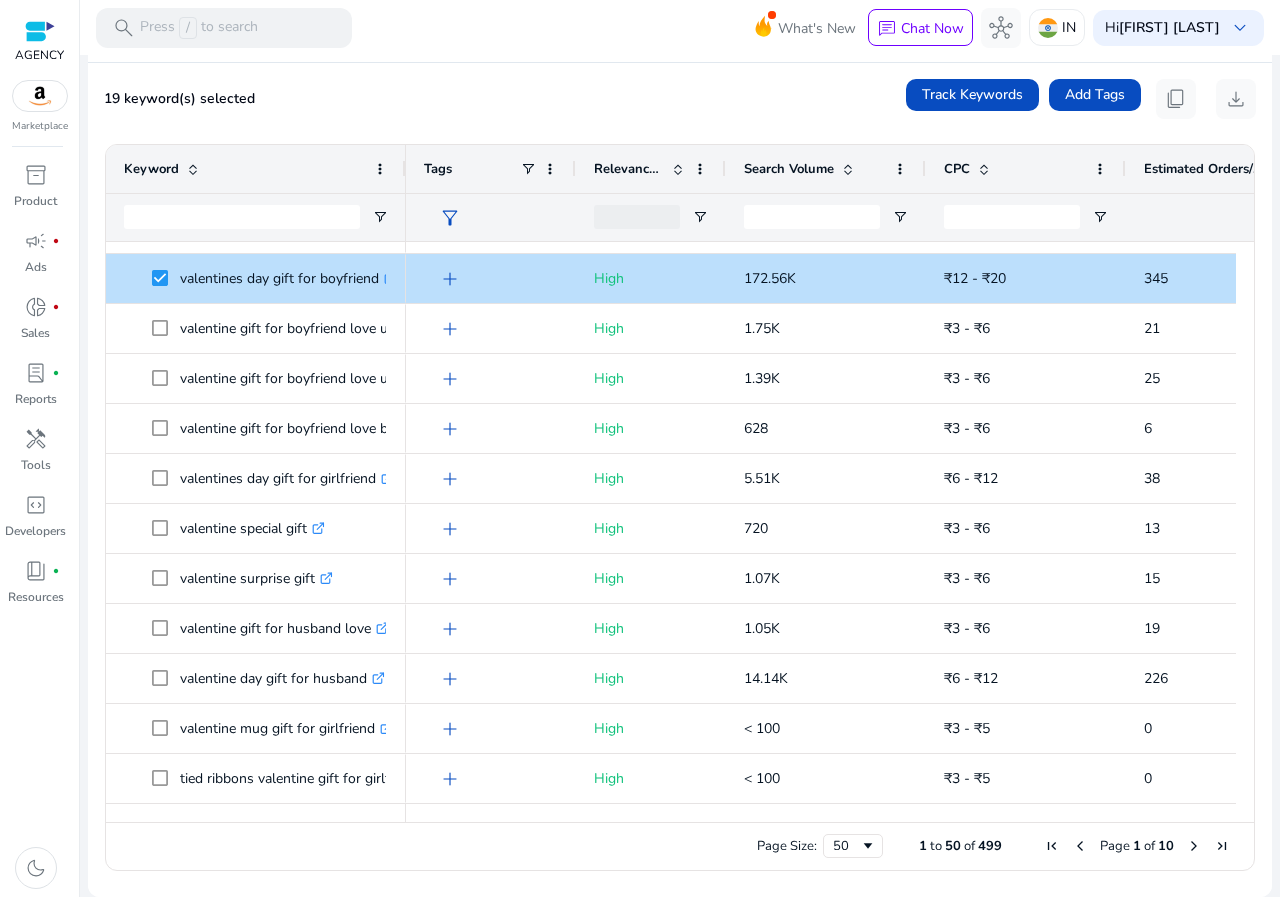 scroll, scrollTop: 1438, scrollLeft: 0, axis: vertical 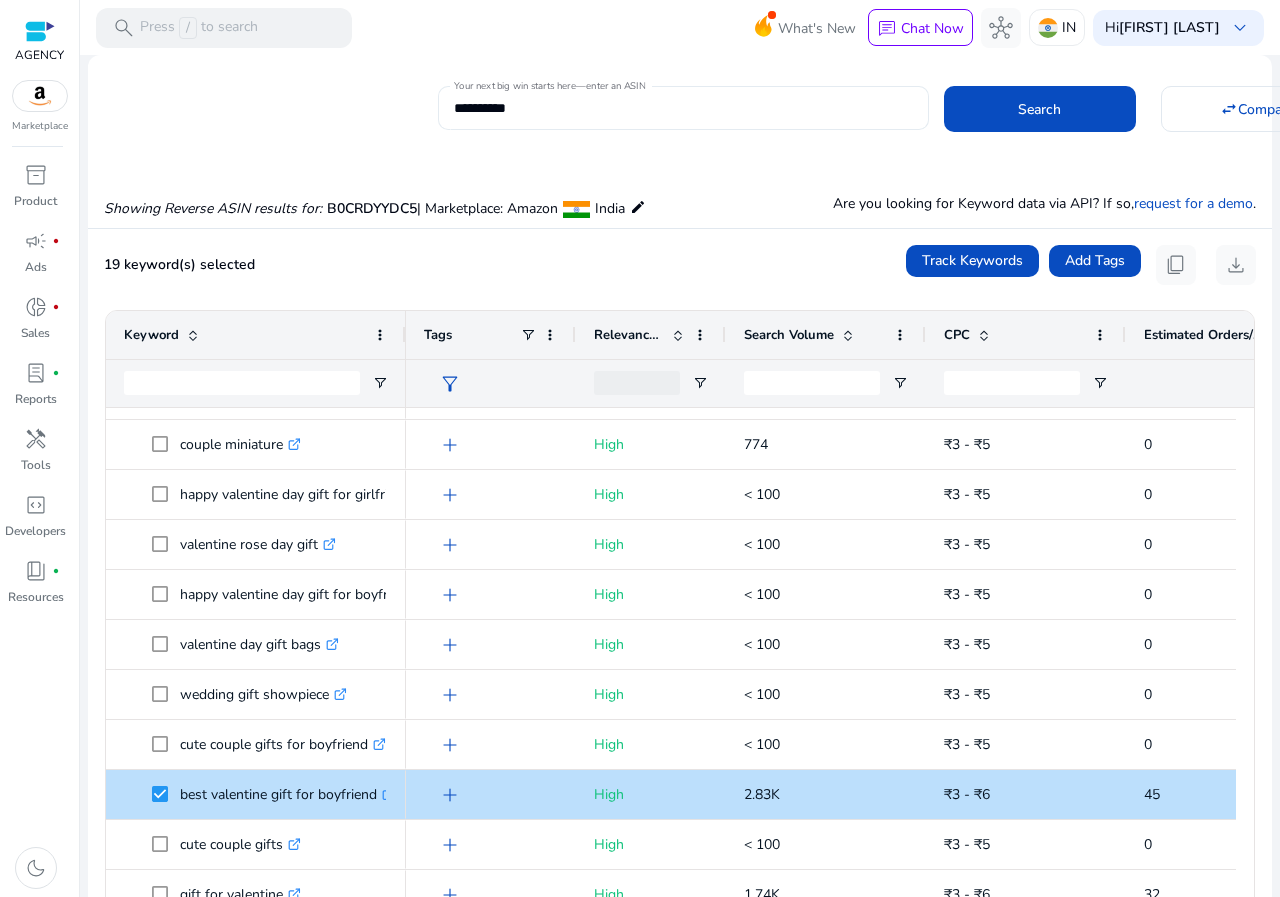 click on "**********" at bounding box center [683, 108] 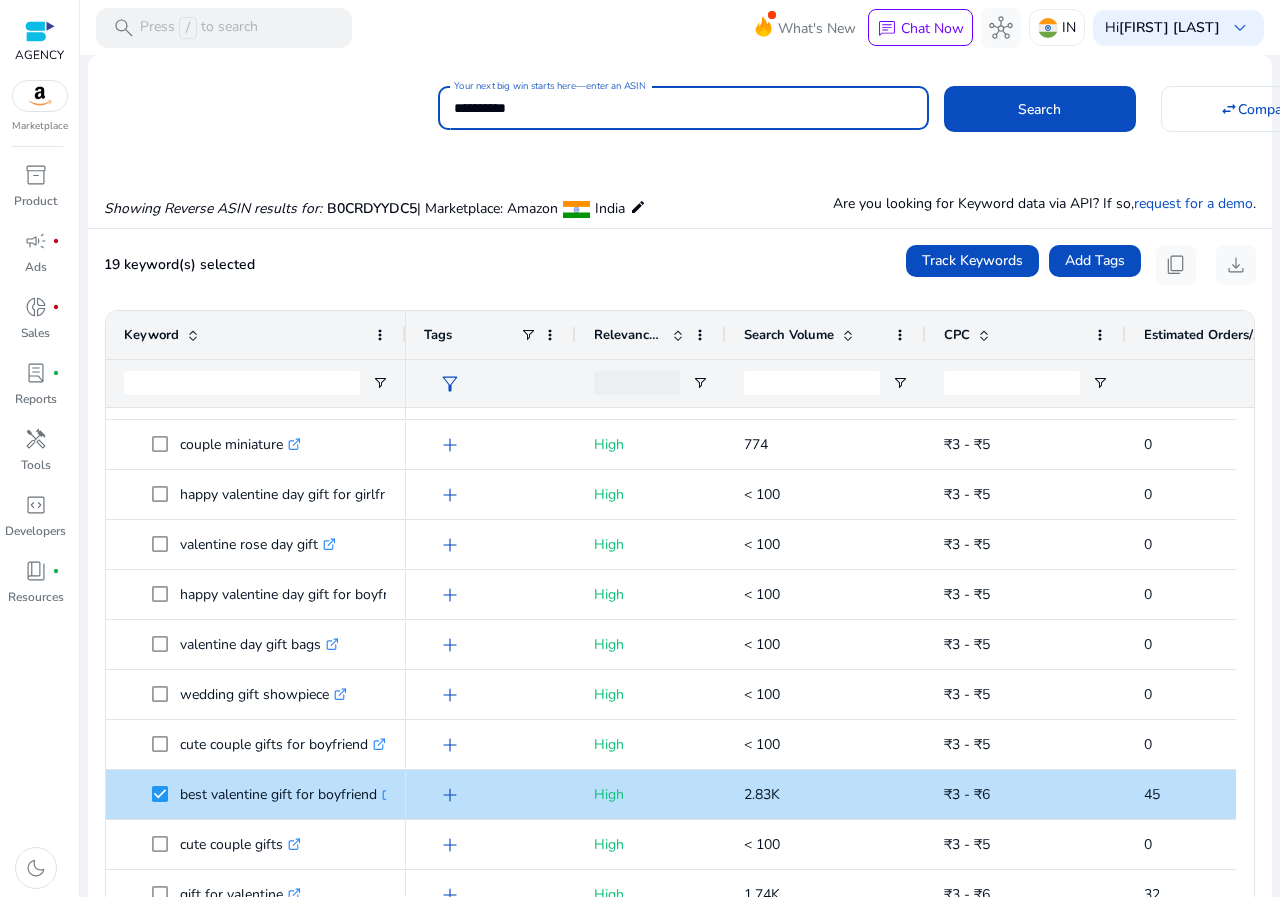 click on "**********" at bounding box center [683, 108] 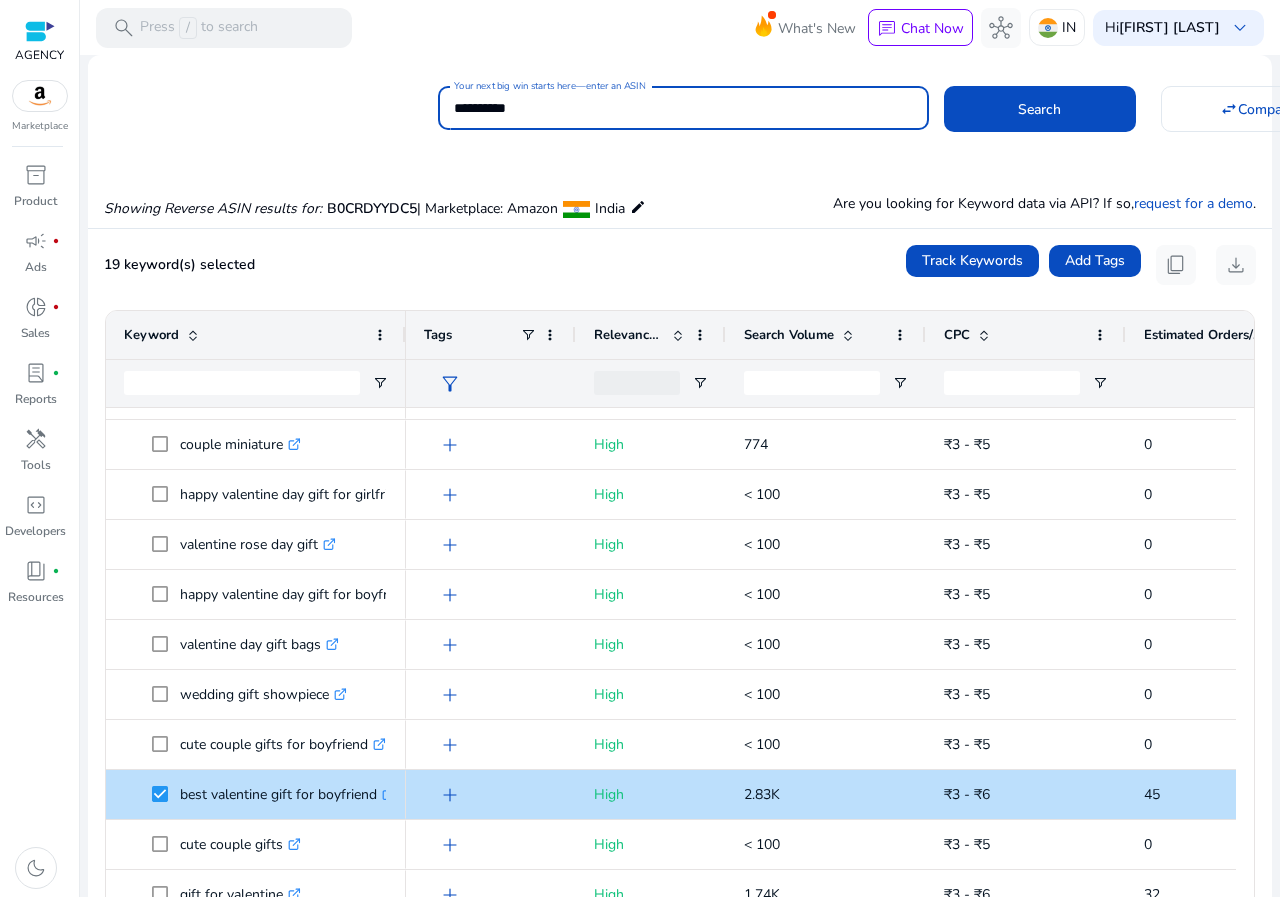 paste 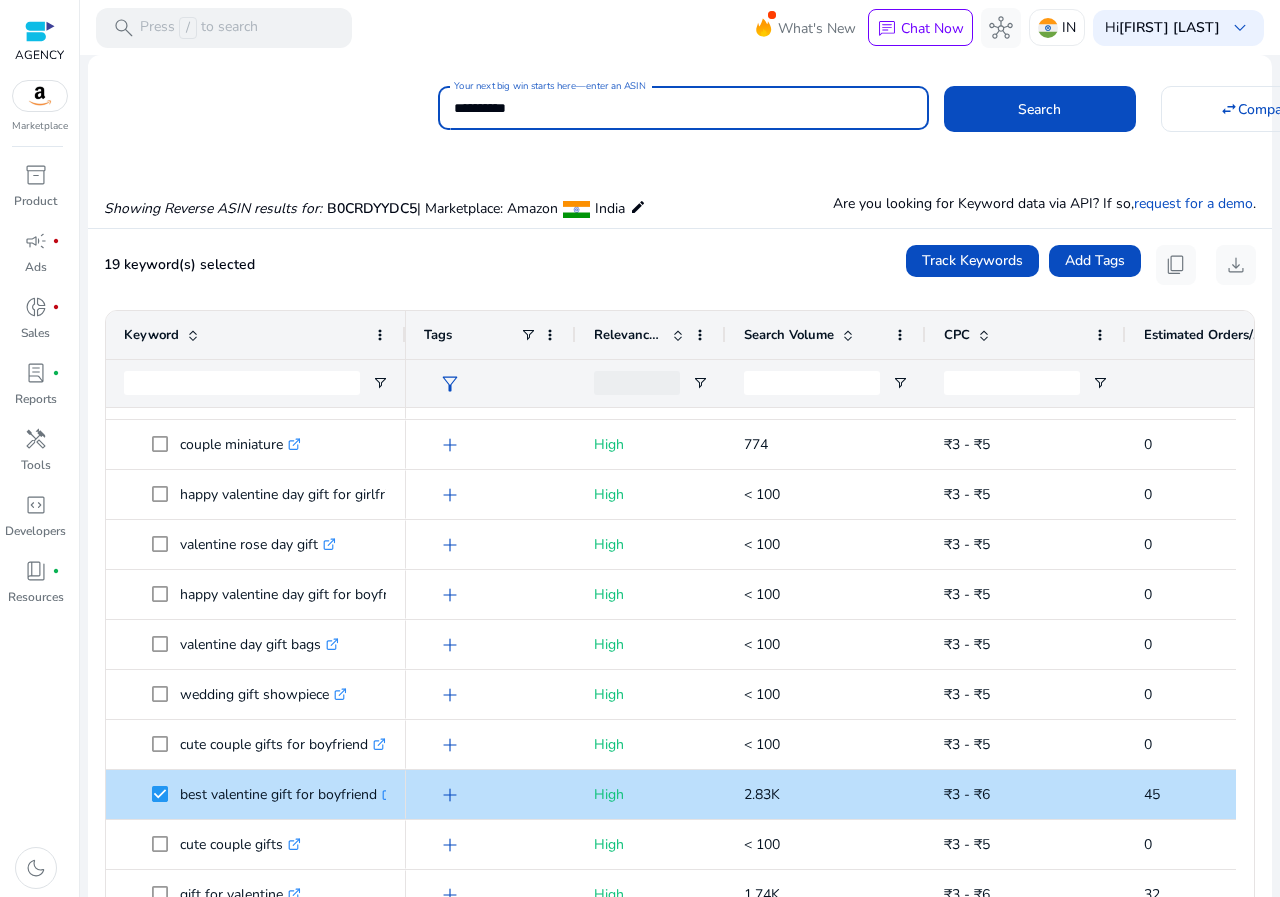 click on "Search" 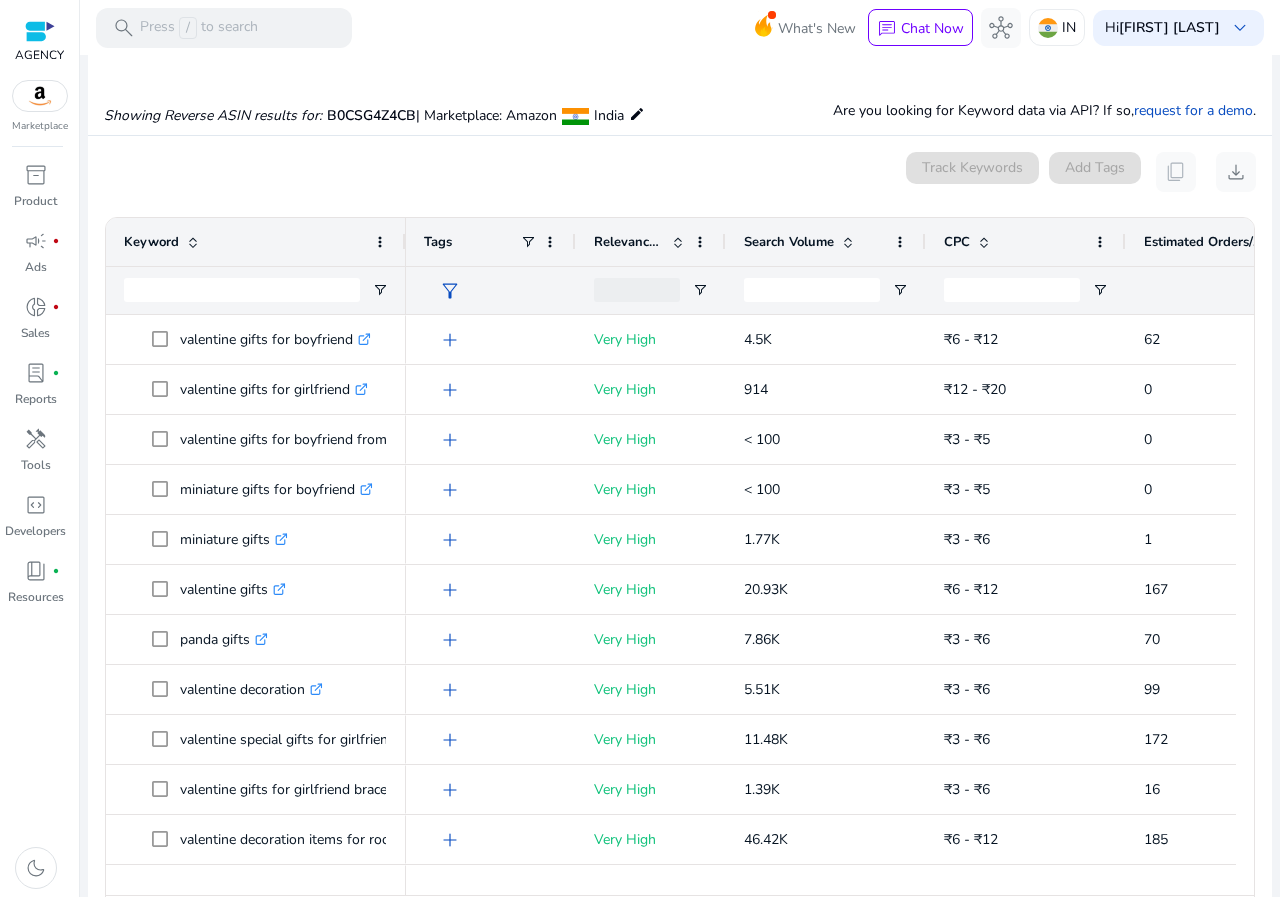 scroll, scrollTop: 146, scrollLeft: 0, axis: vertical 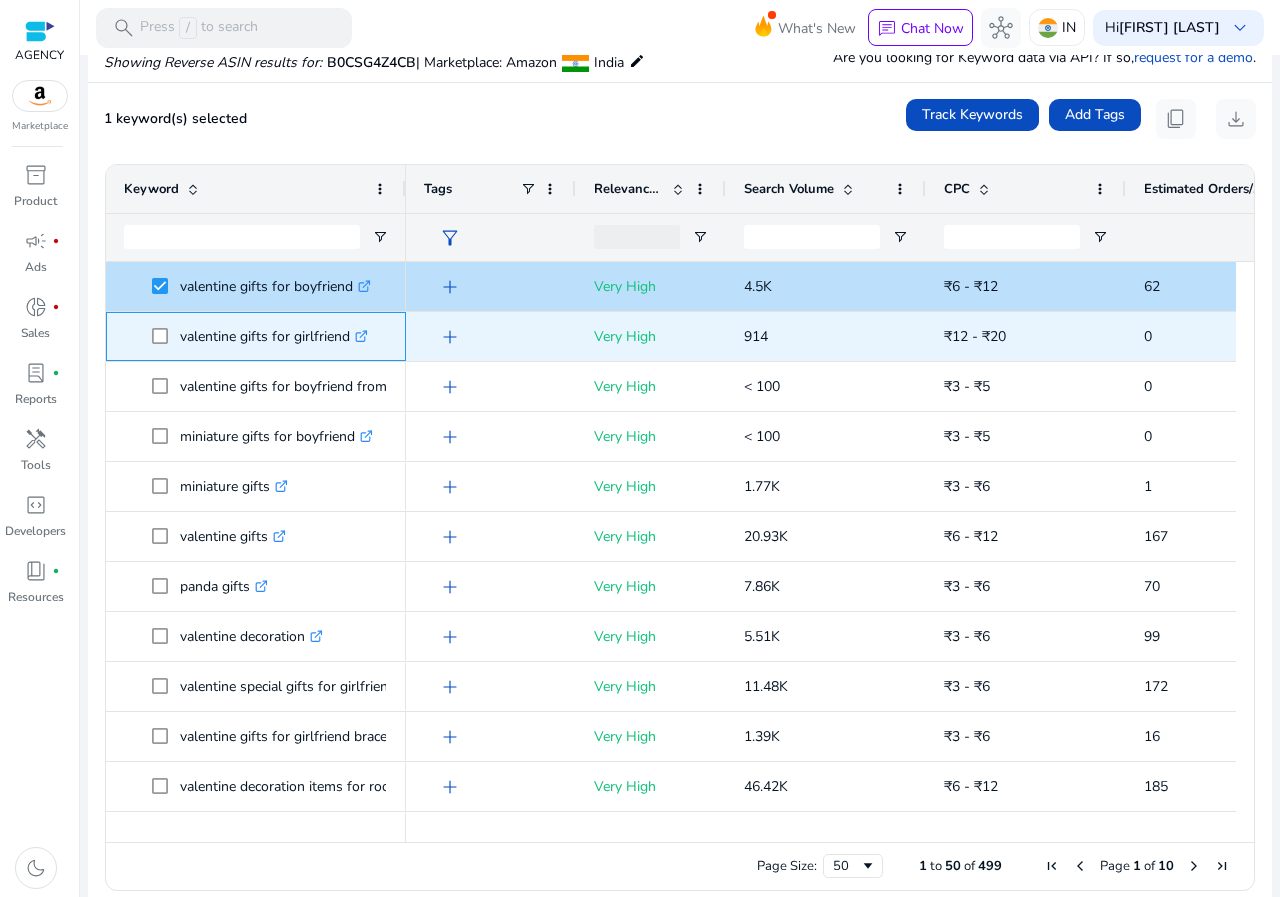 click 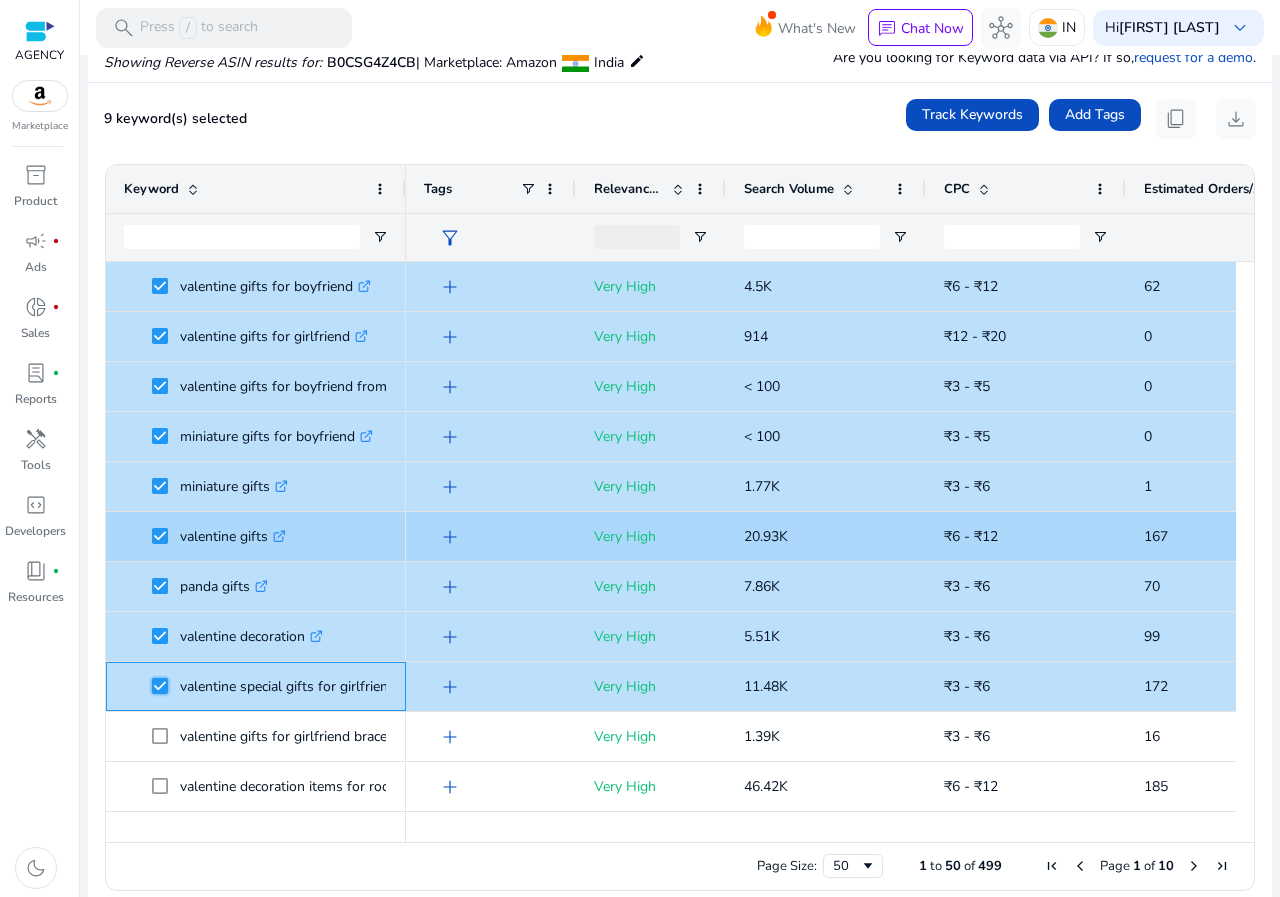 scroll, scrollTop: 115, scrollLeft: 0, axis: vertical 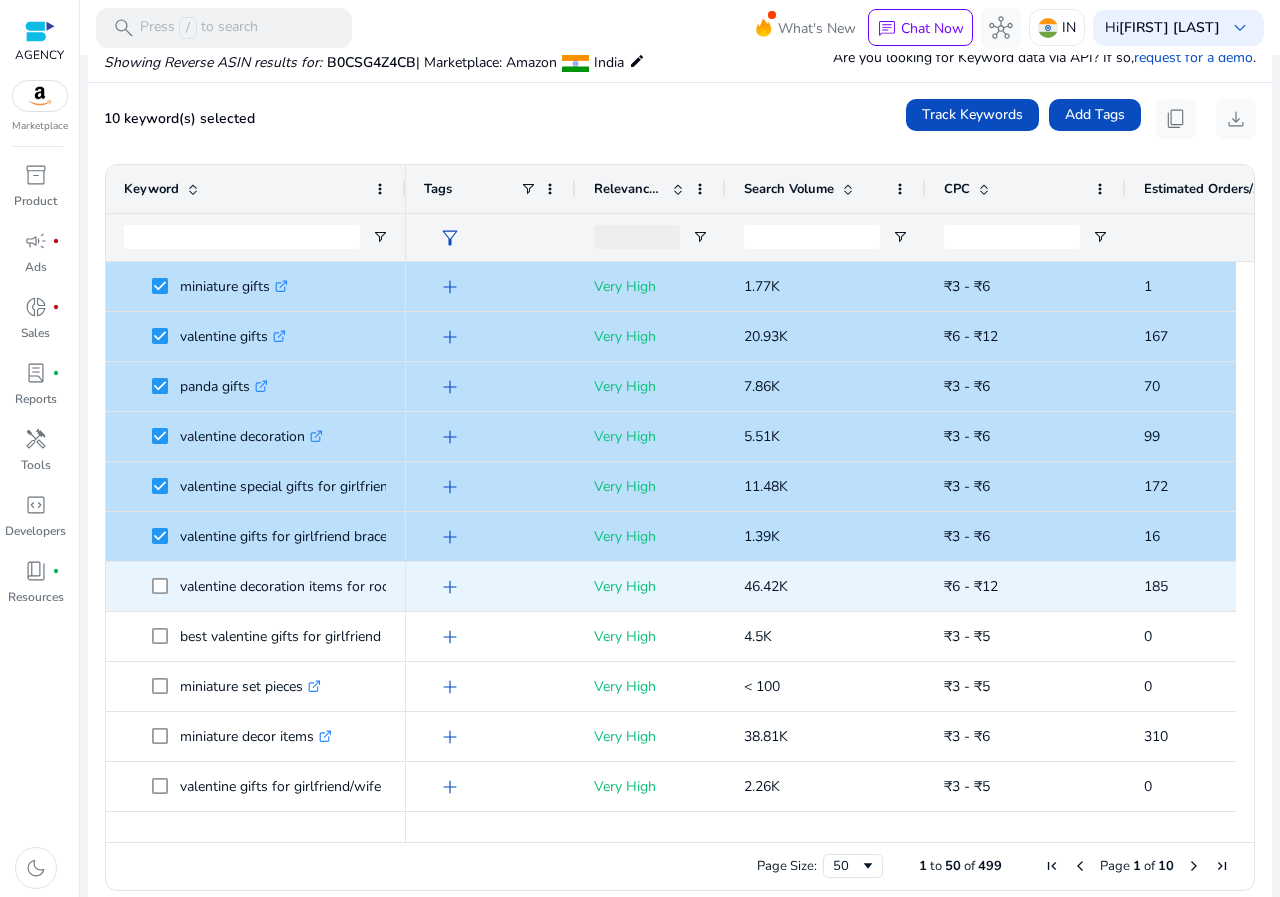 click 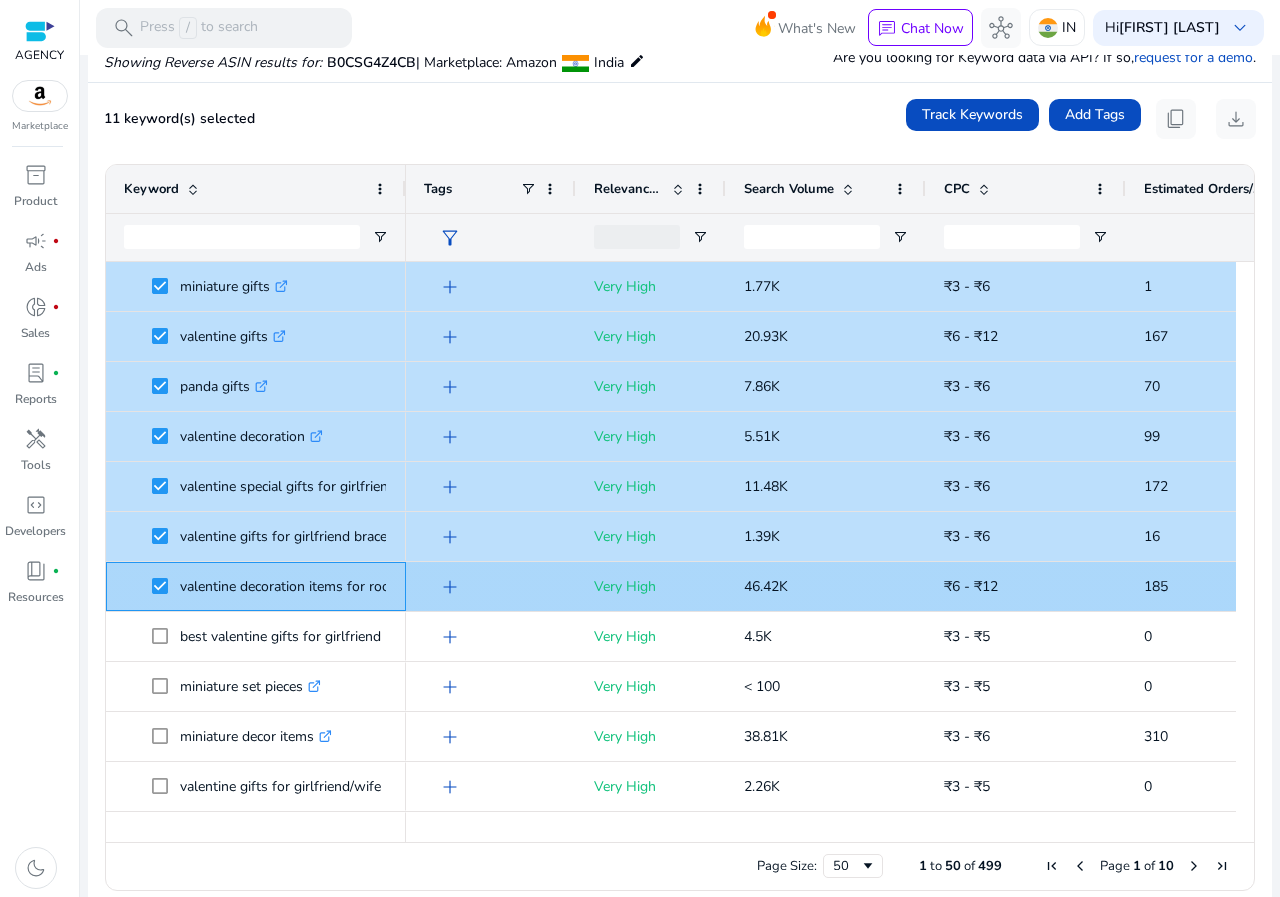 click 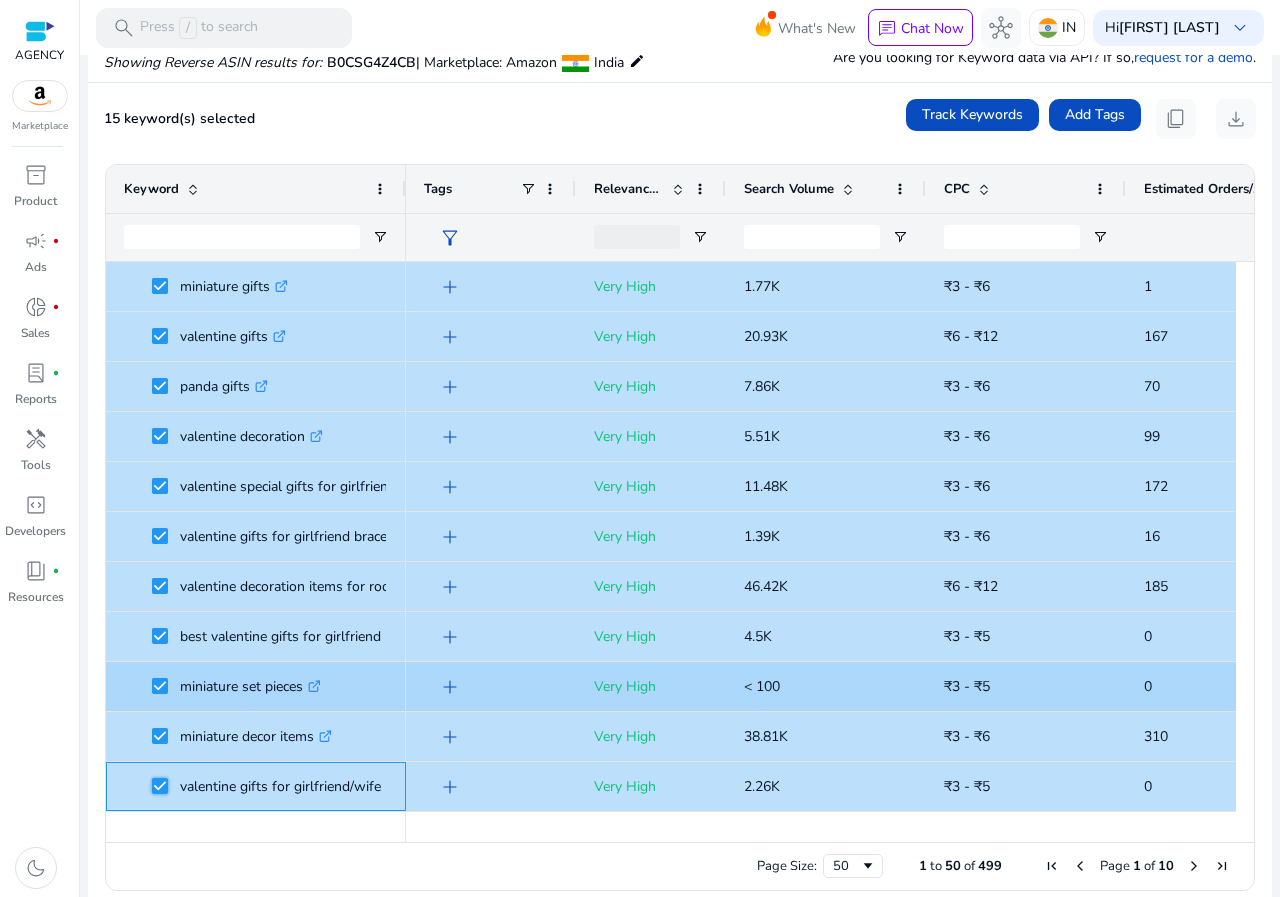 scroll, scrollTop: 346, scrollLeft: 0, axis: vertical 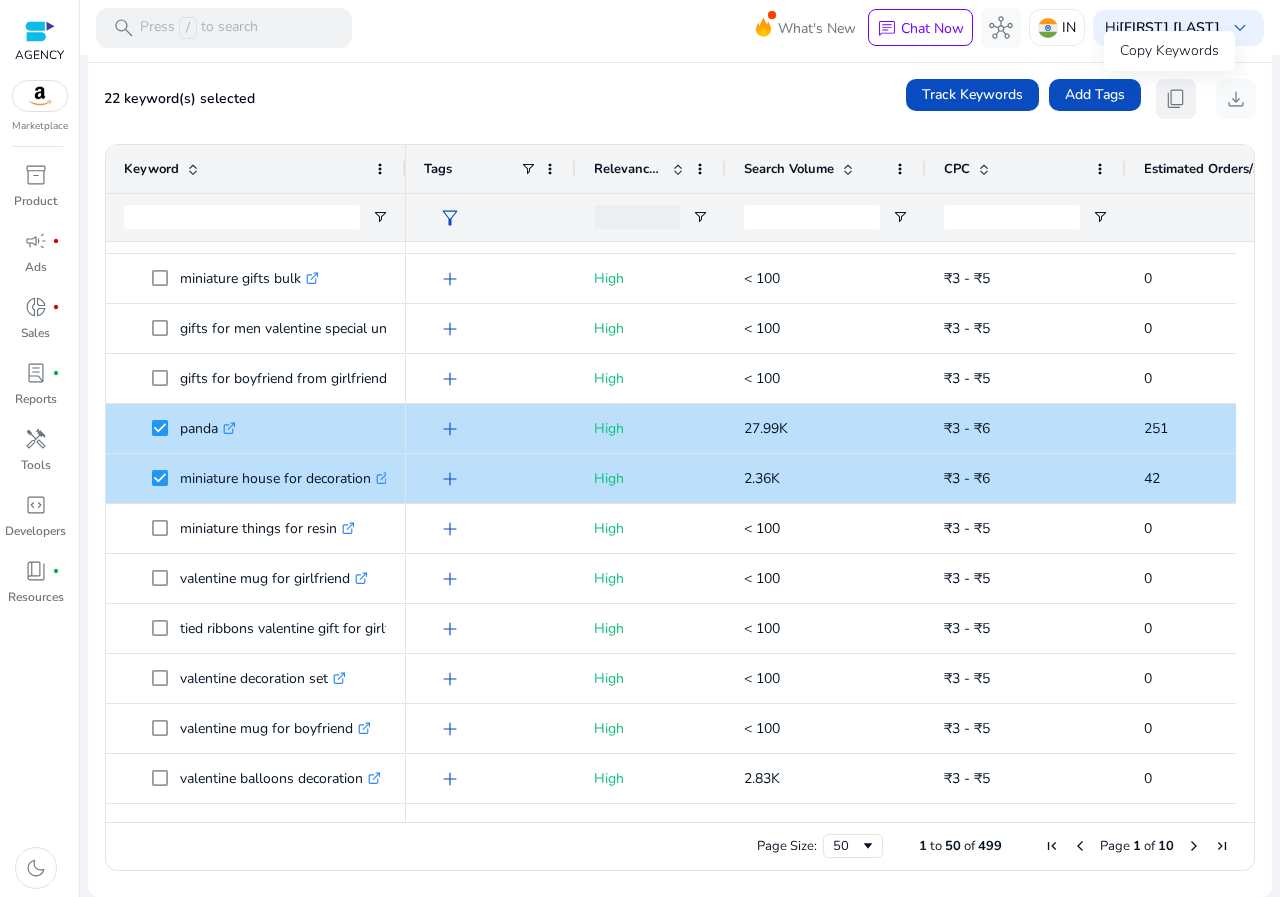 click on "content_copy" 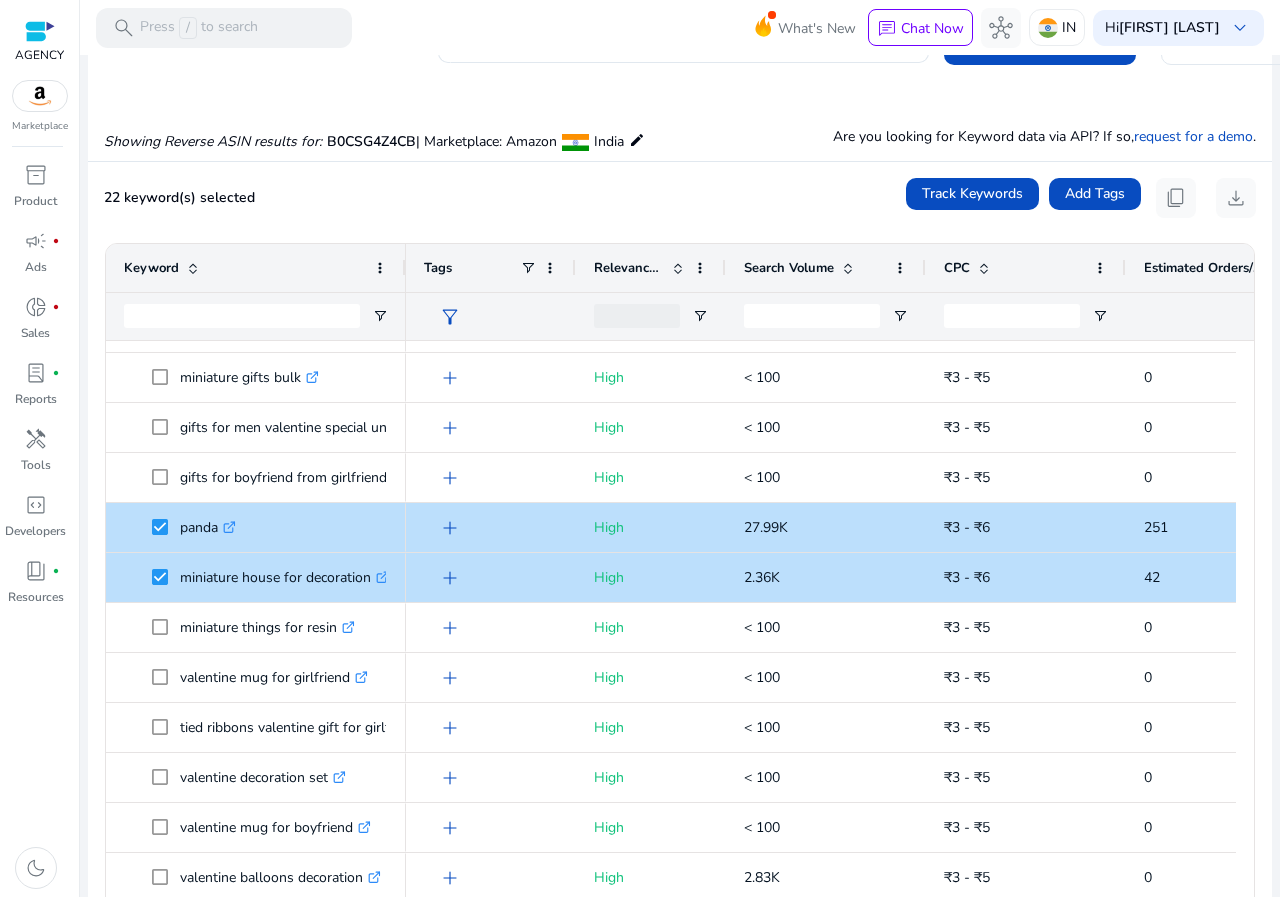 scroll, scrollTop: 0, scrollLeft: 0, axis: both 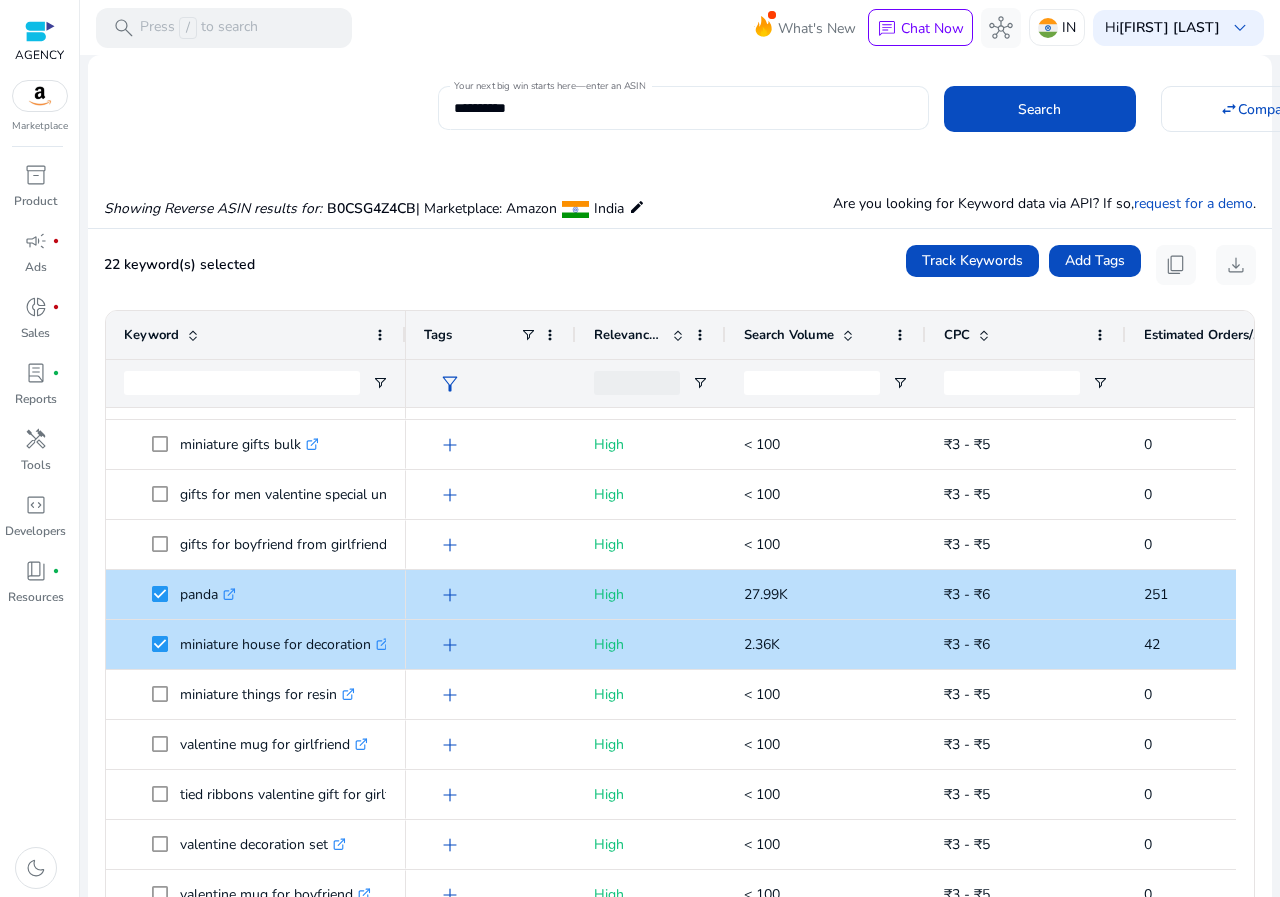 click on "**********" 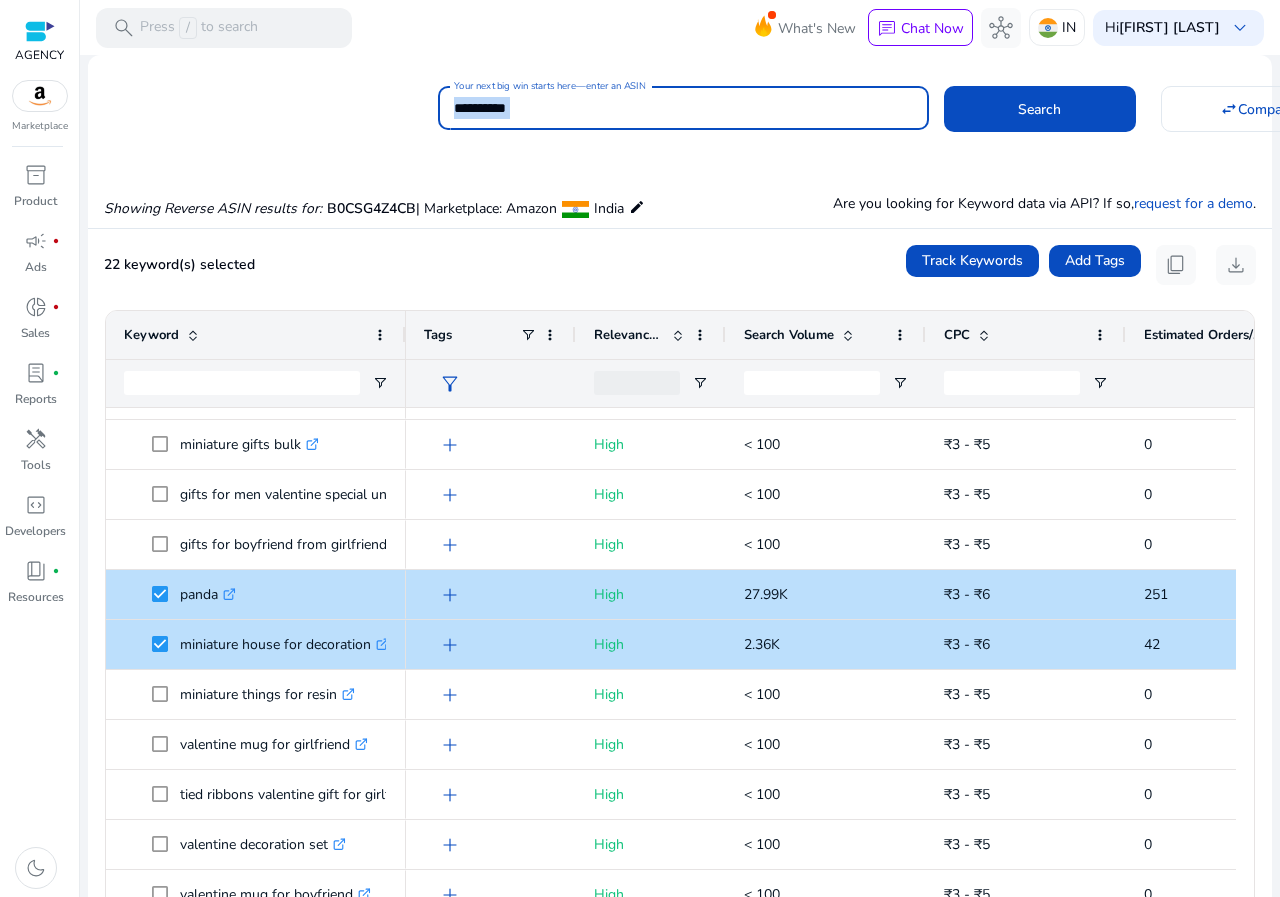 click on "**********" 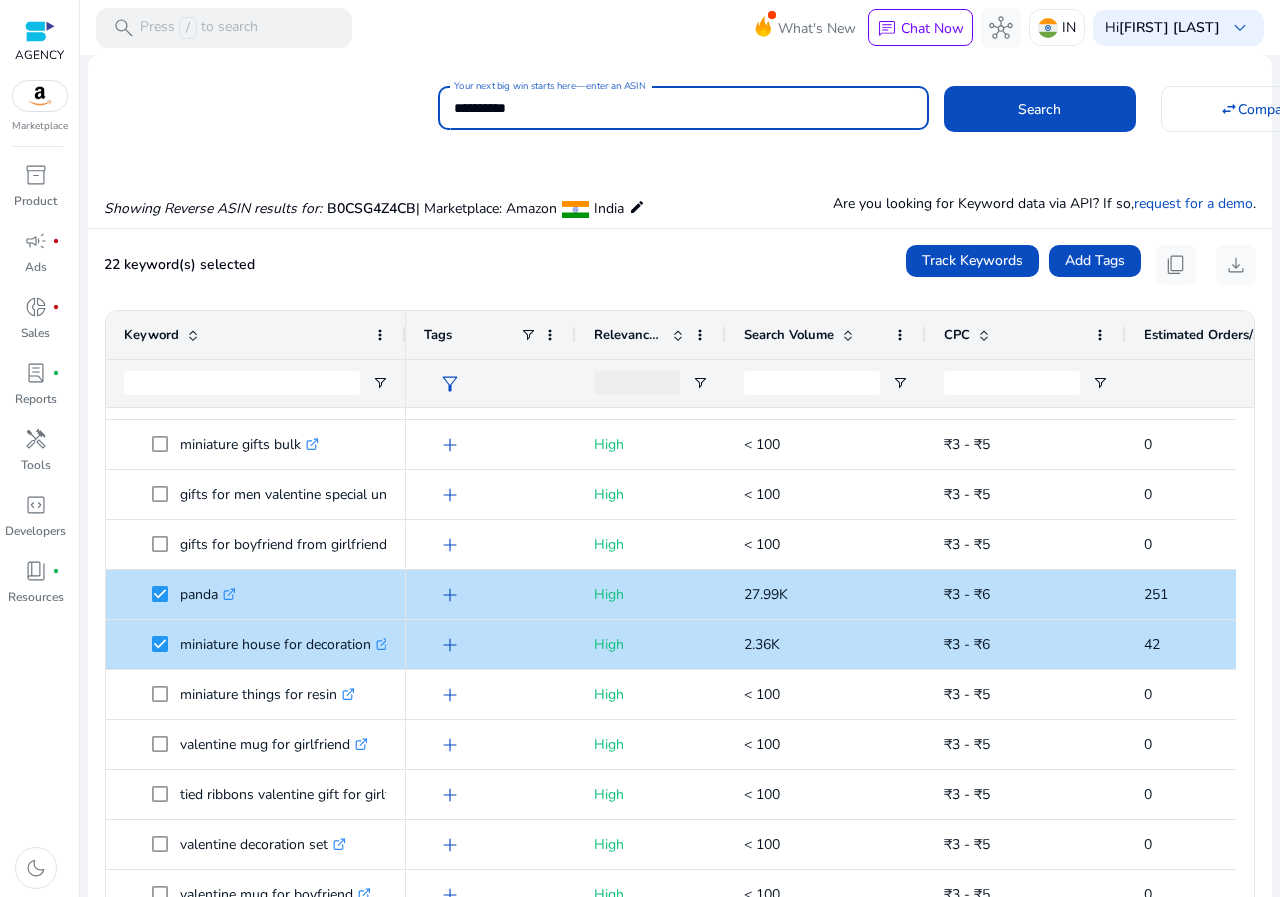 click on "**********" at bounding box center (683, 108) 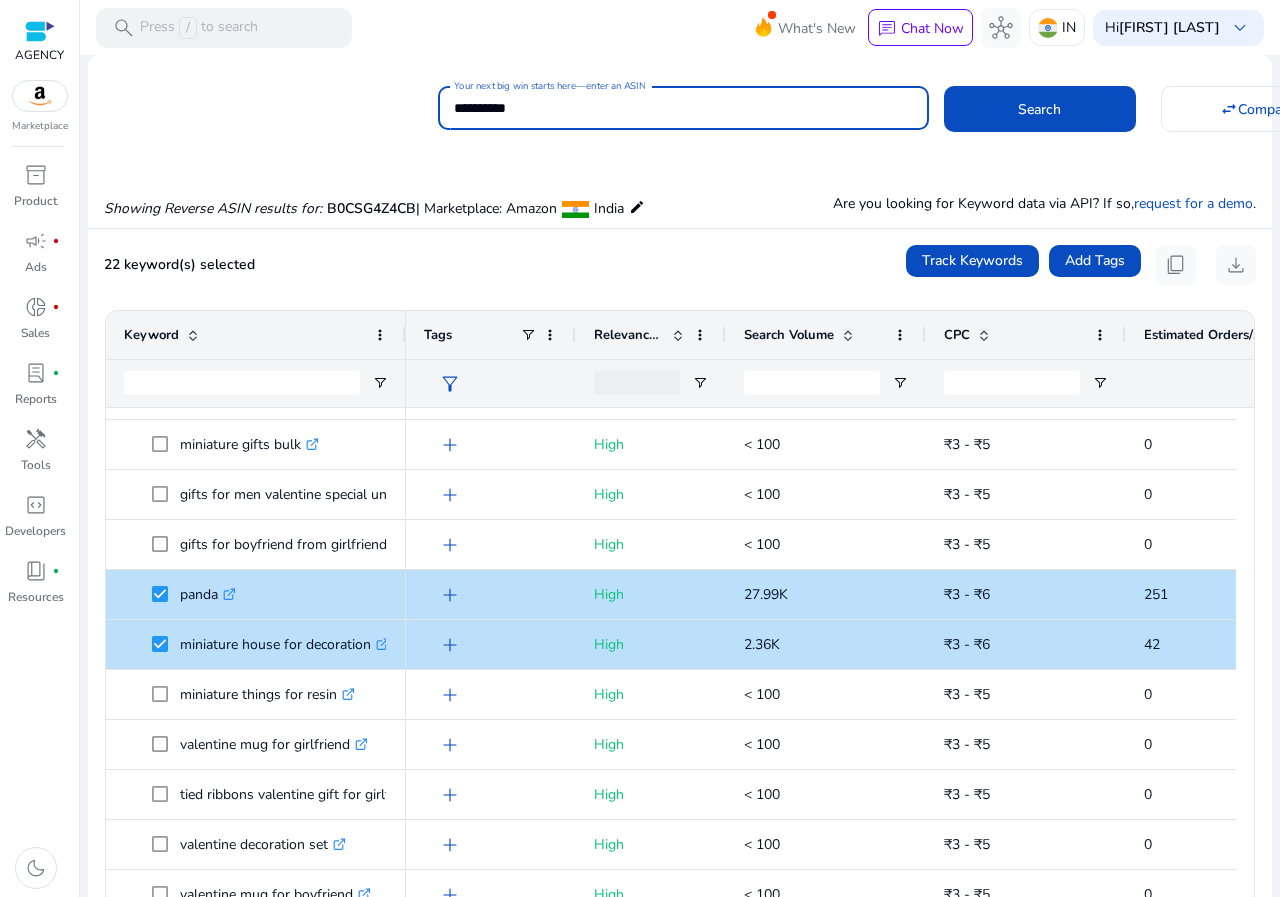 click on "**********" at bounding box center (683, 108) 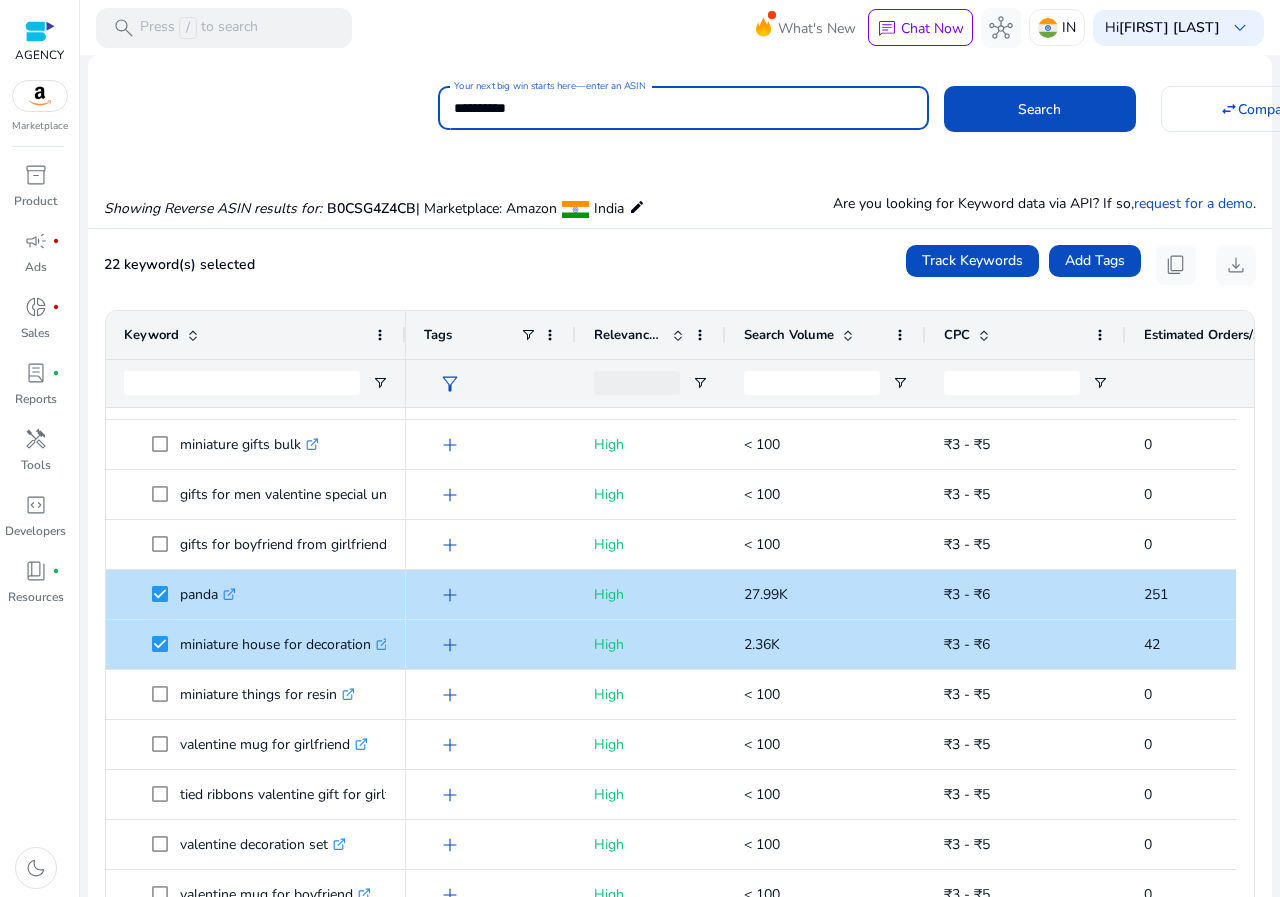 paste 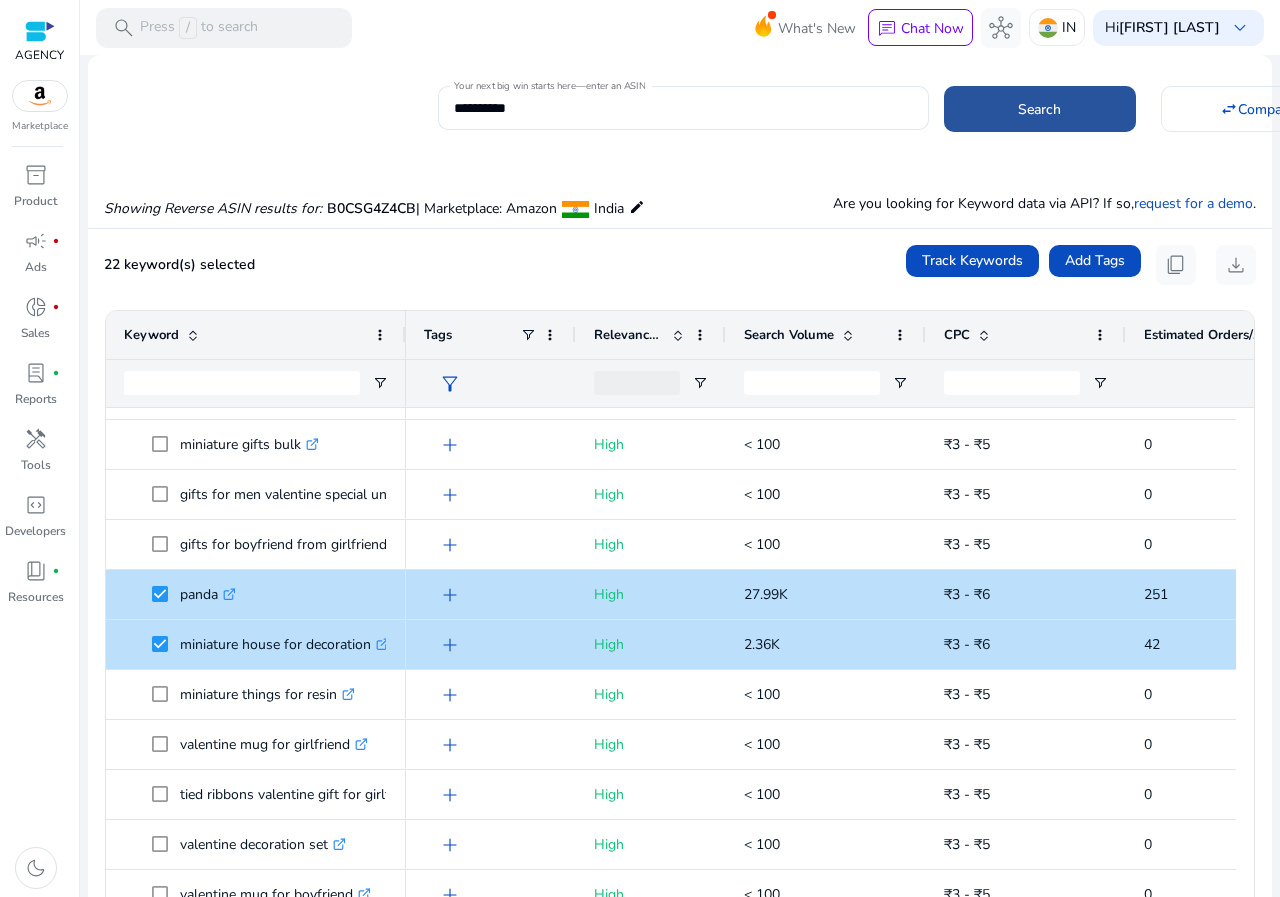 click on "Search" 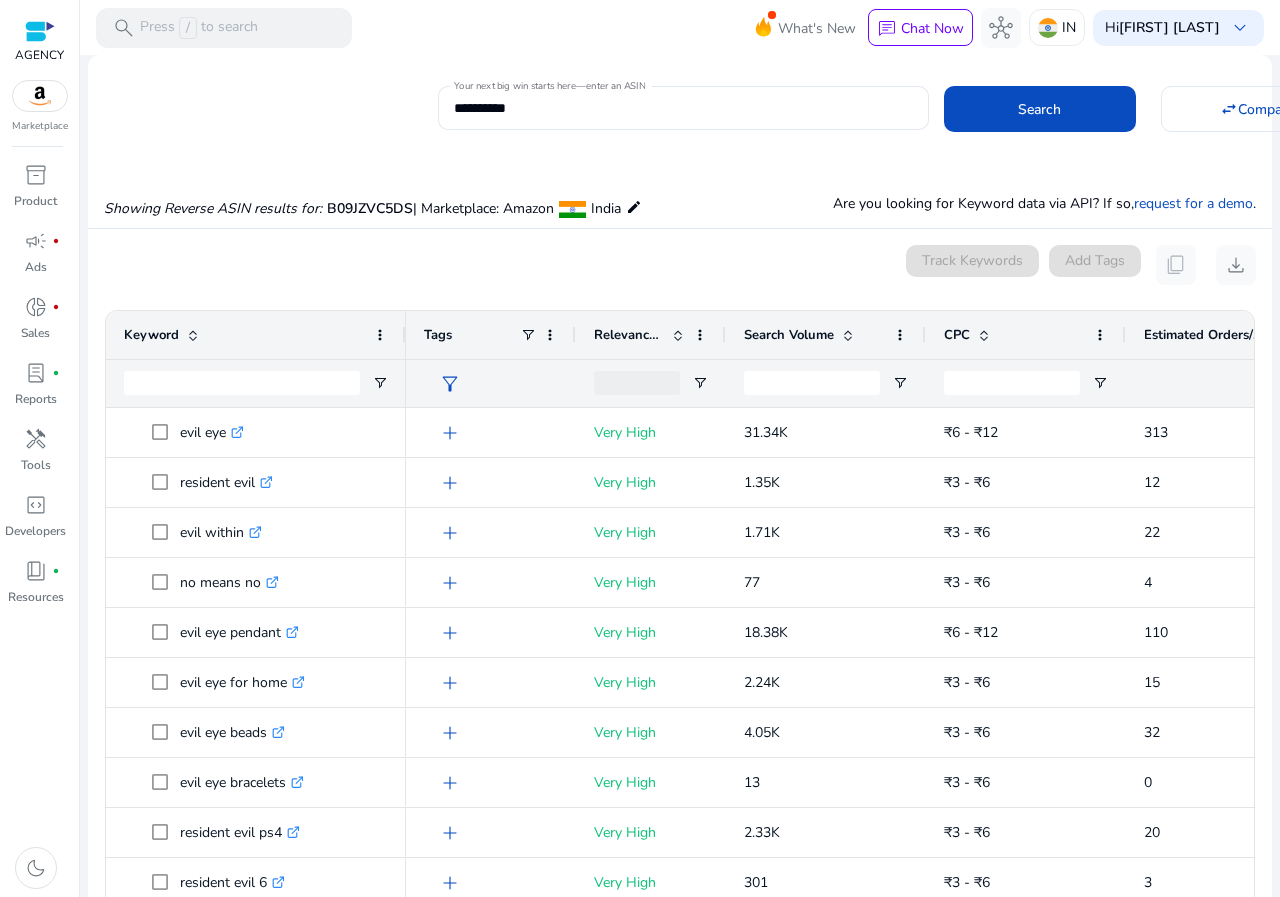scroll, scrollTop: 146, scrollLeft: 0, axis: vertical 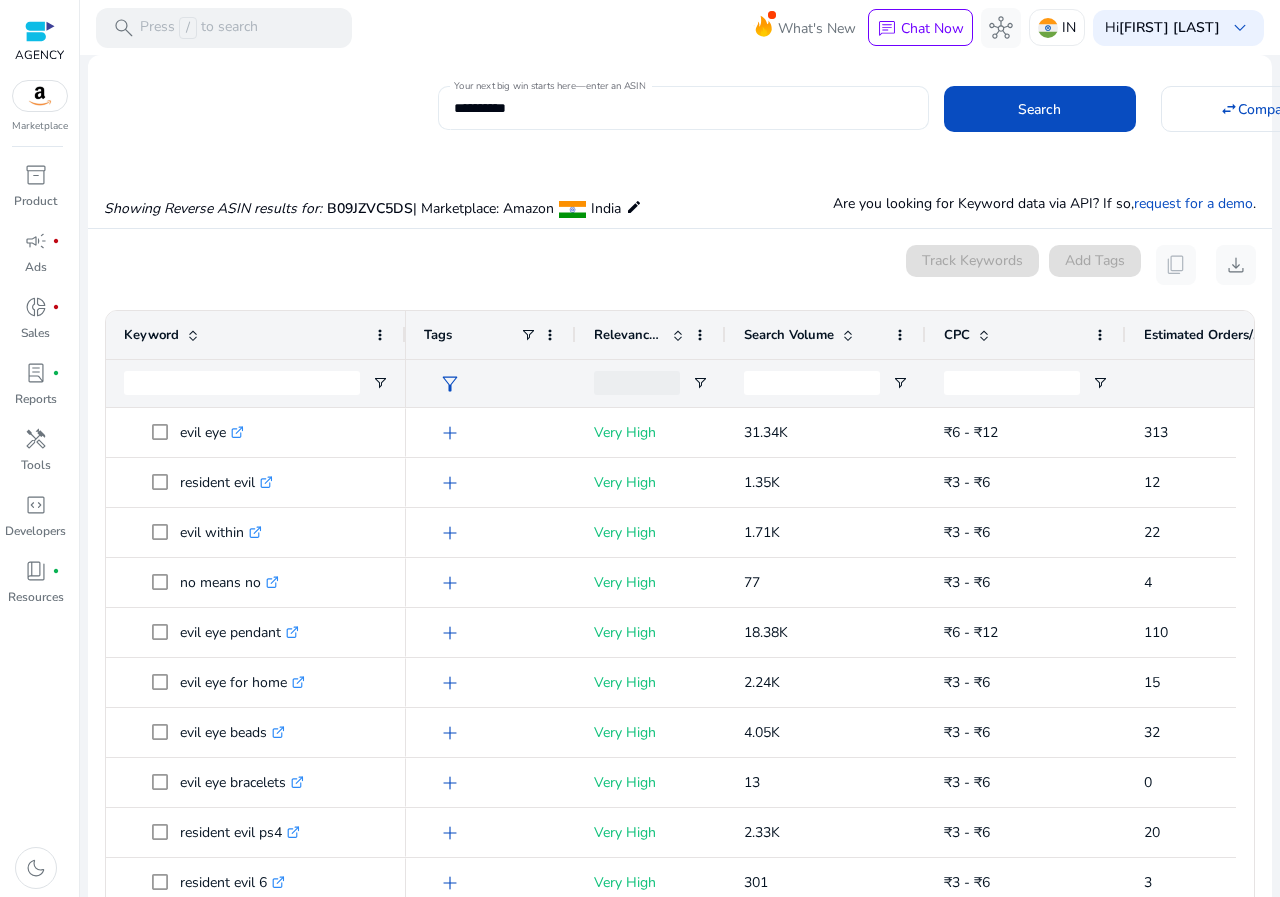 click on "**********" at bounding box center [683, 108] 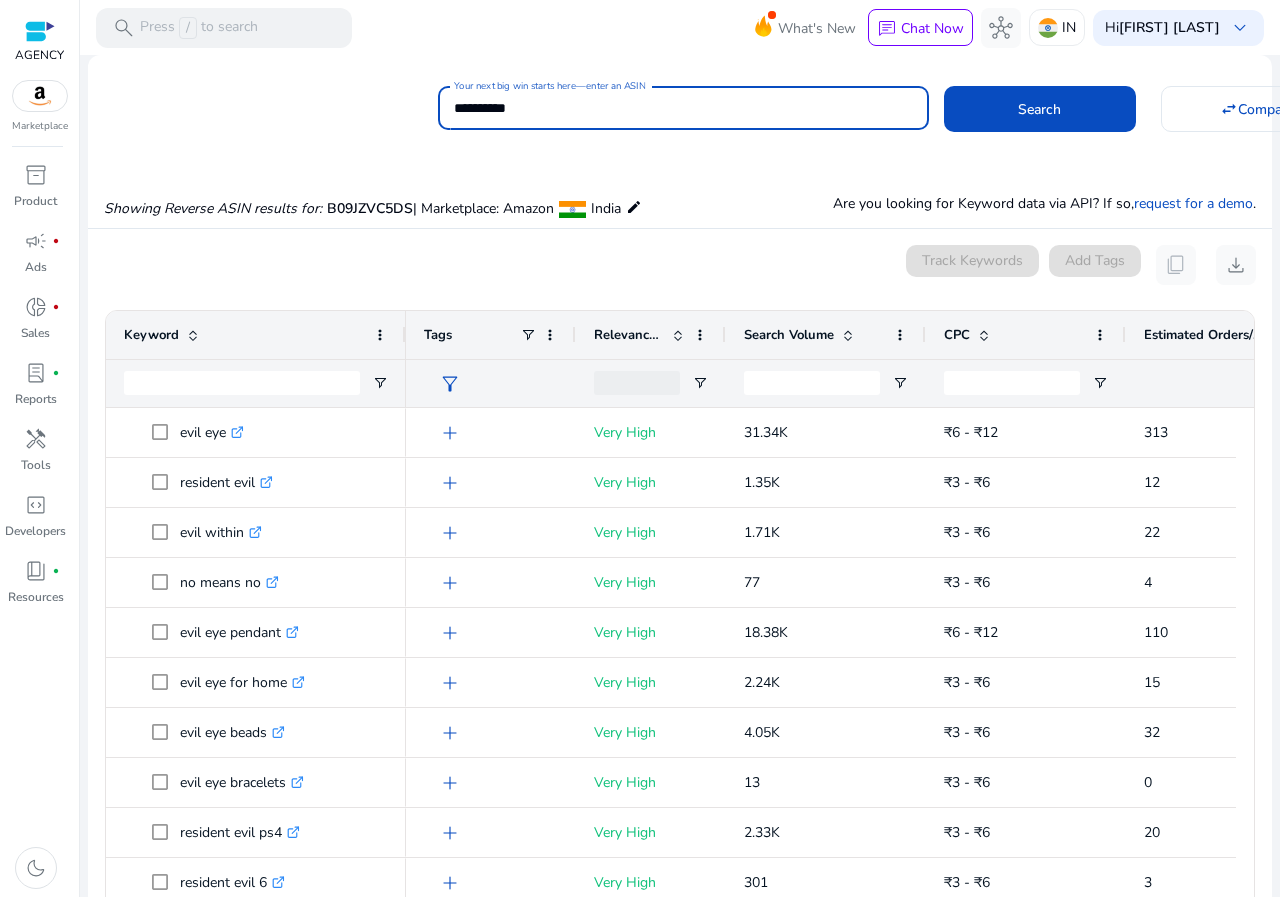 click on "**********" at bounding box center [683, 108] 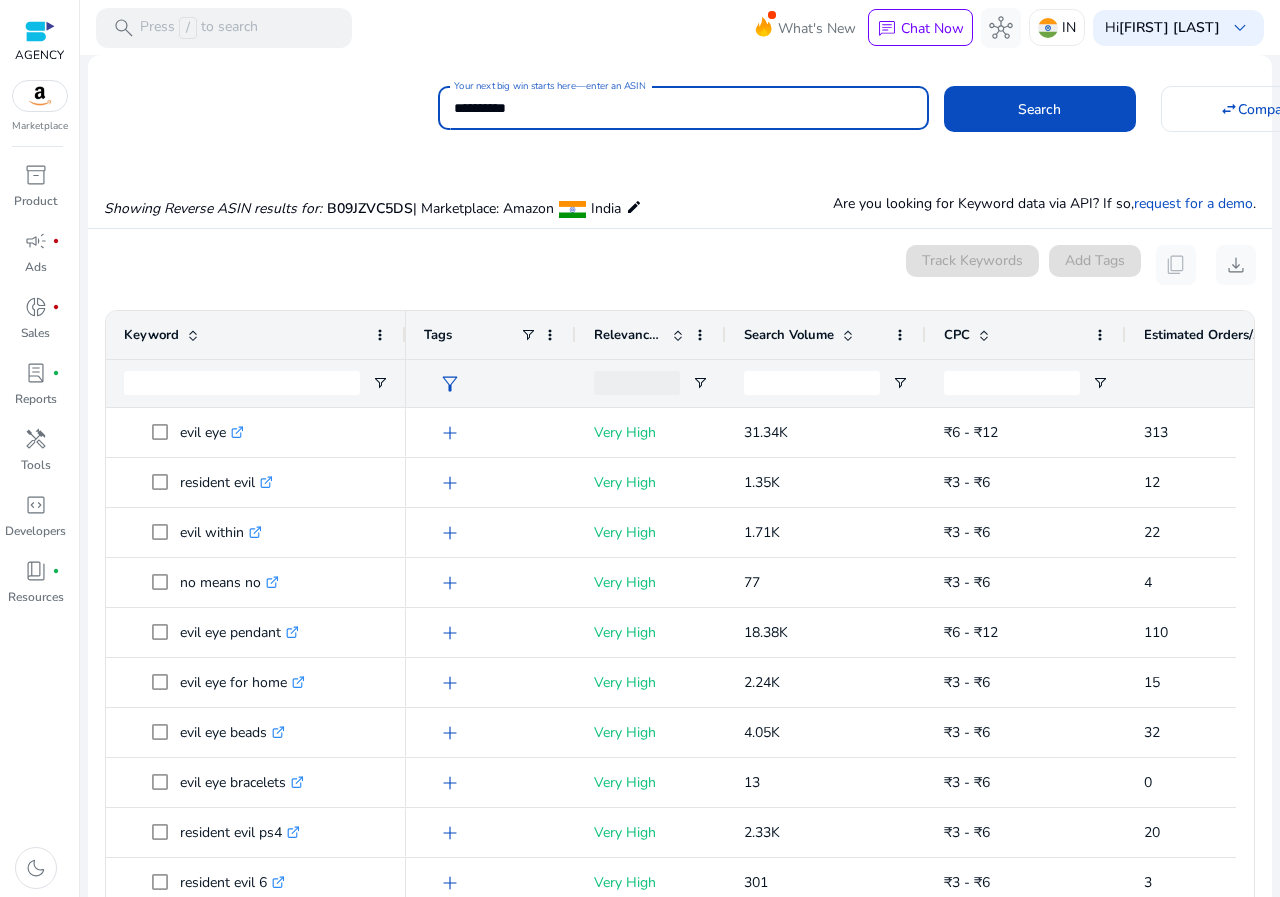 click on "Search" 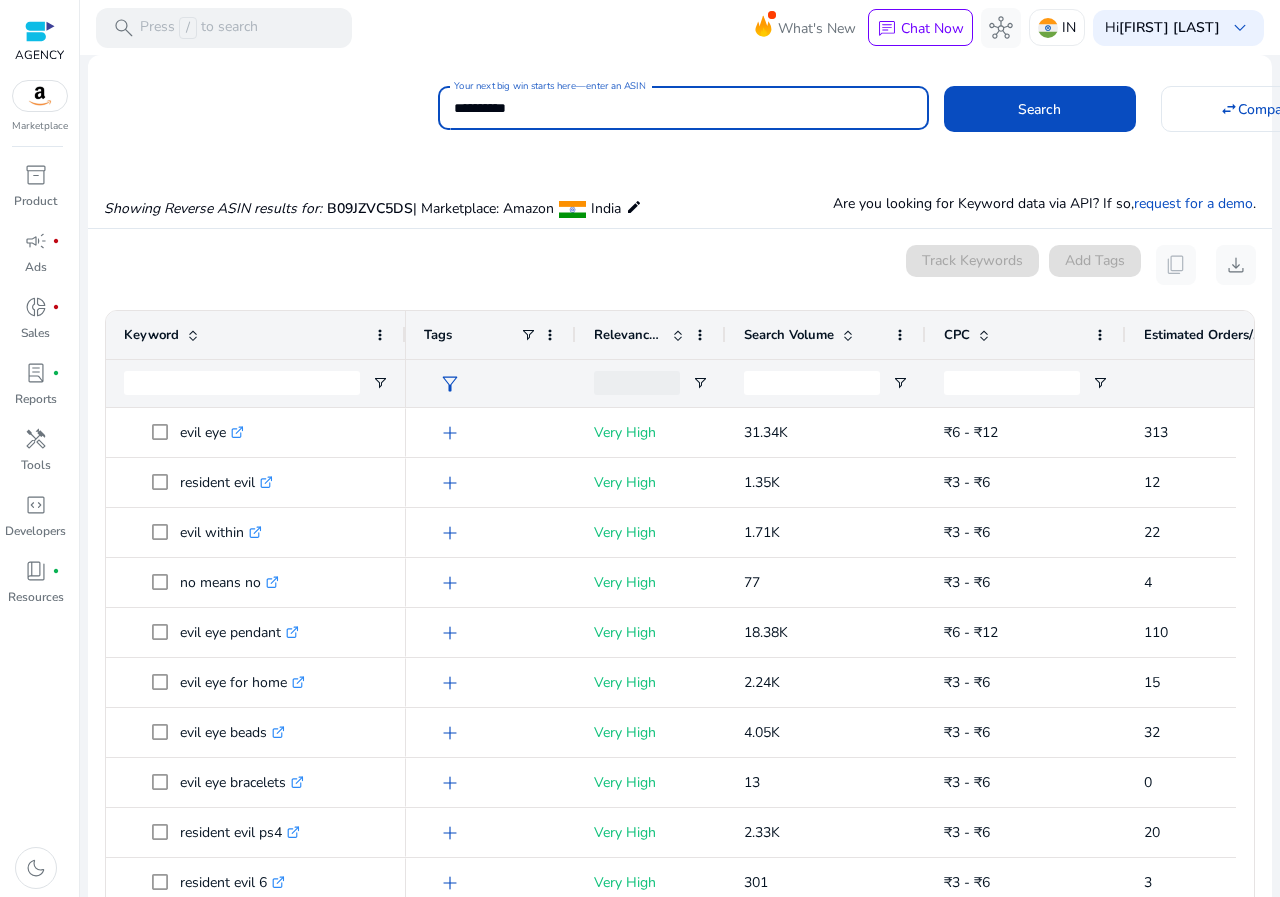 scroll, scrollTop: 146, scrollLeft: 0, axis: vertical 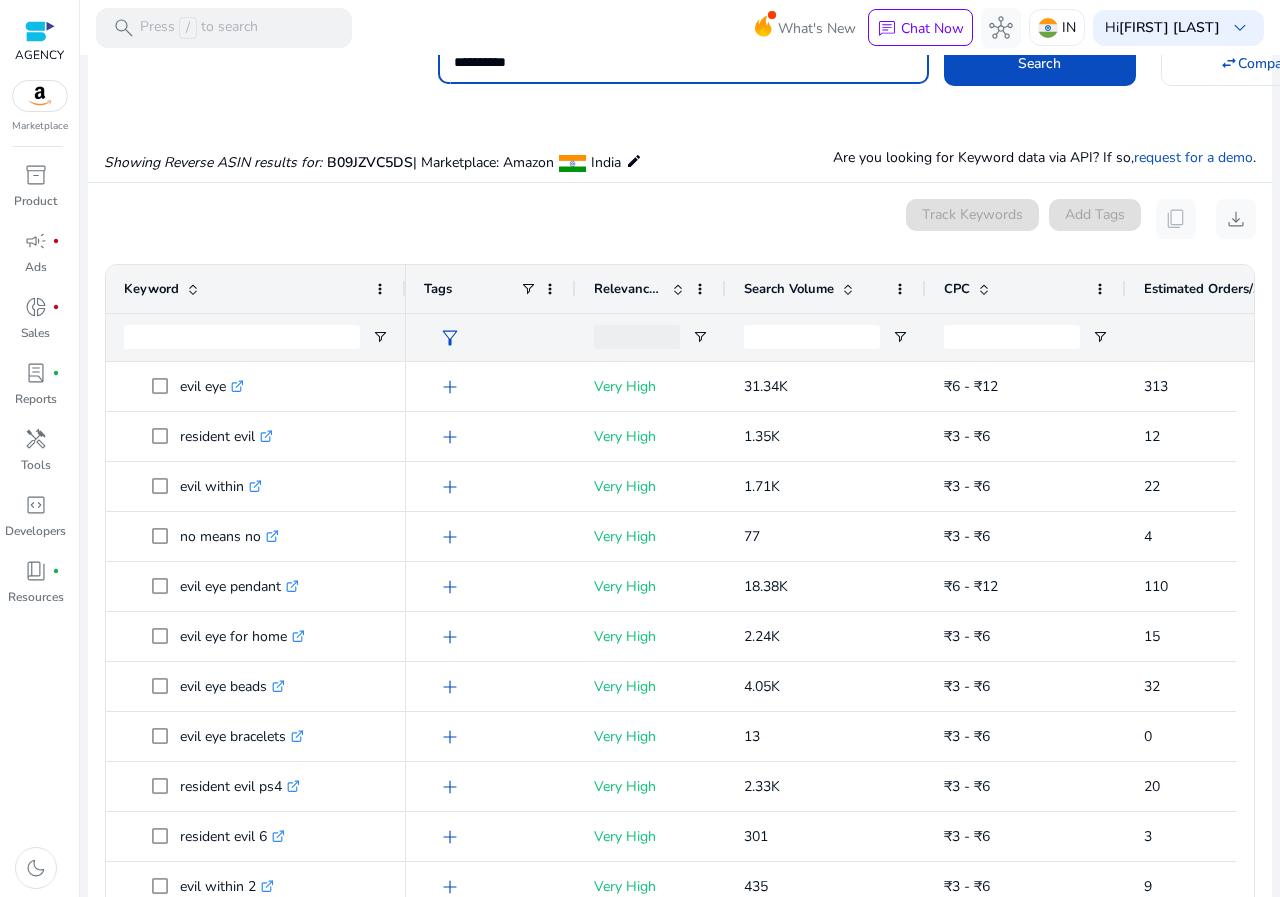 click 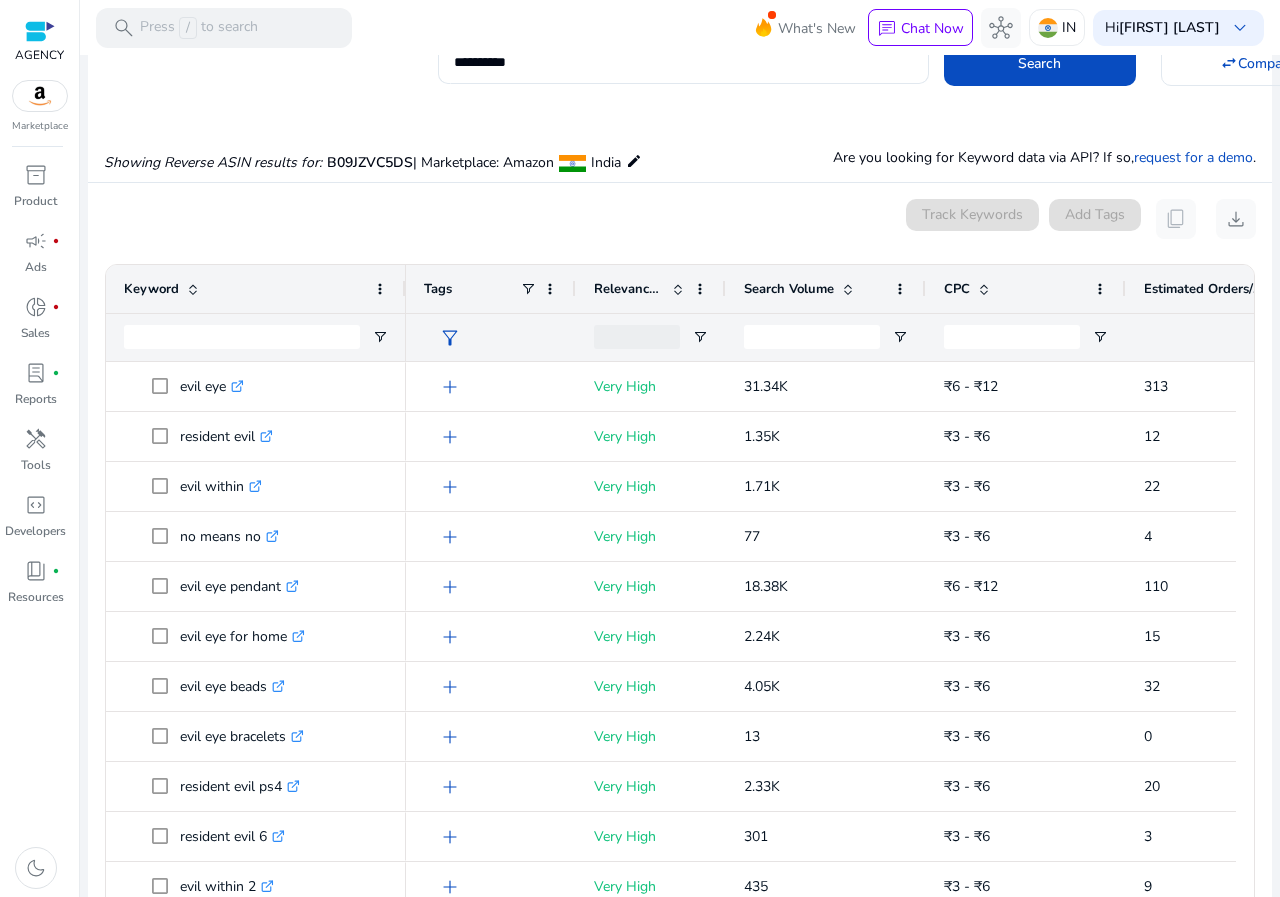 click 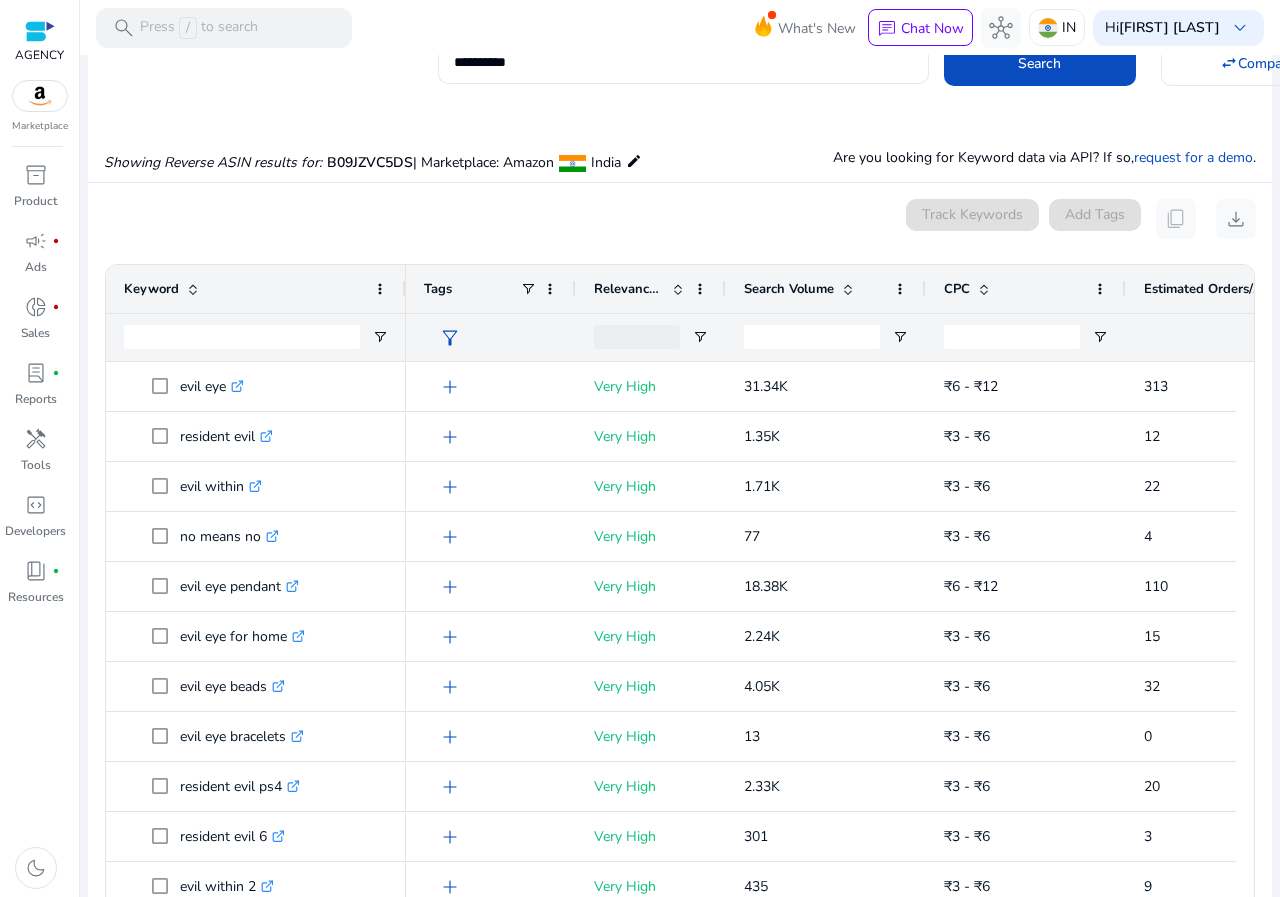 click 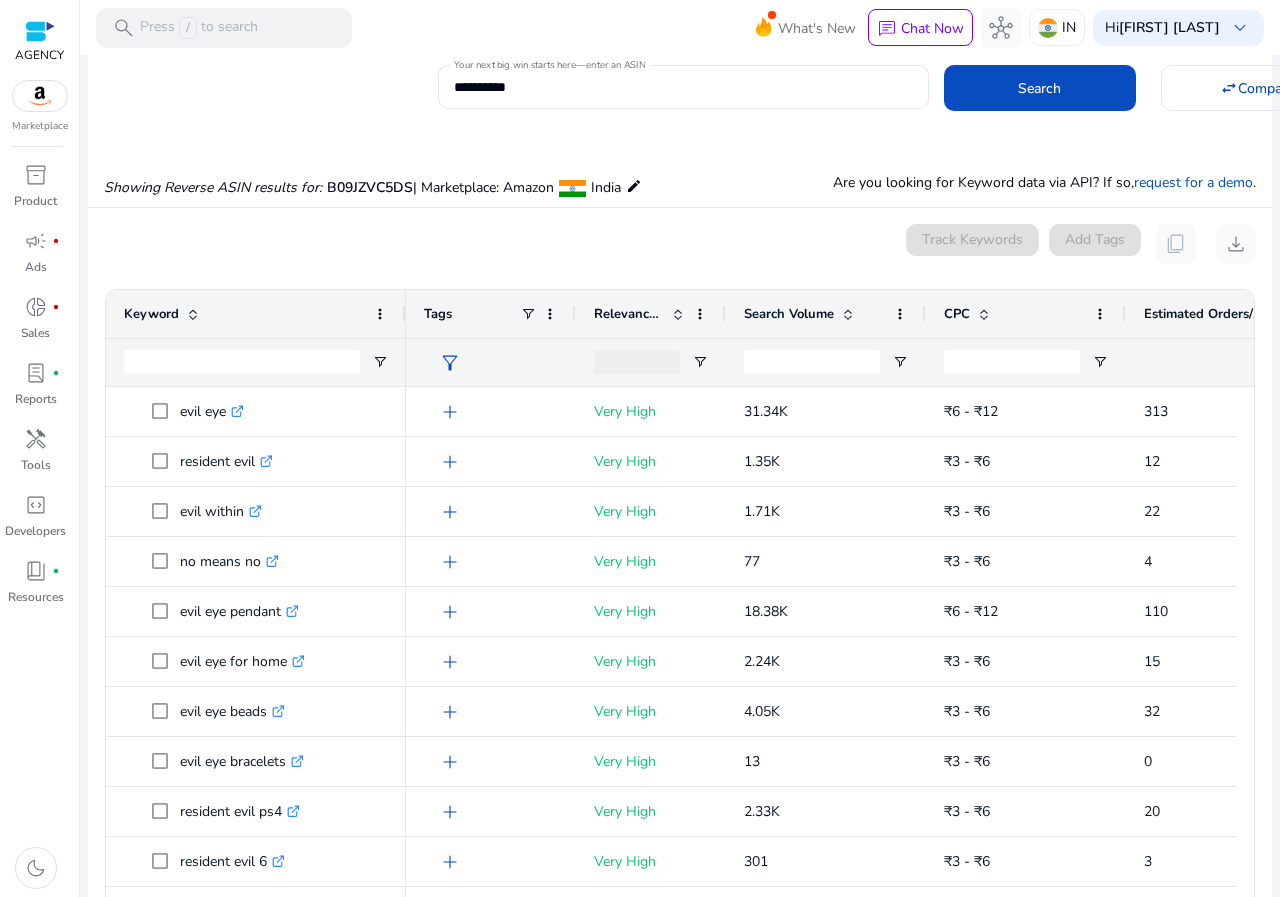 scroll, scrollTop: 0, scrollLeft: 0, axis: both 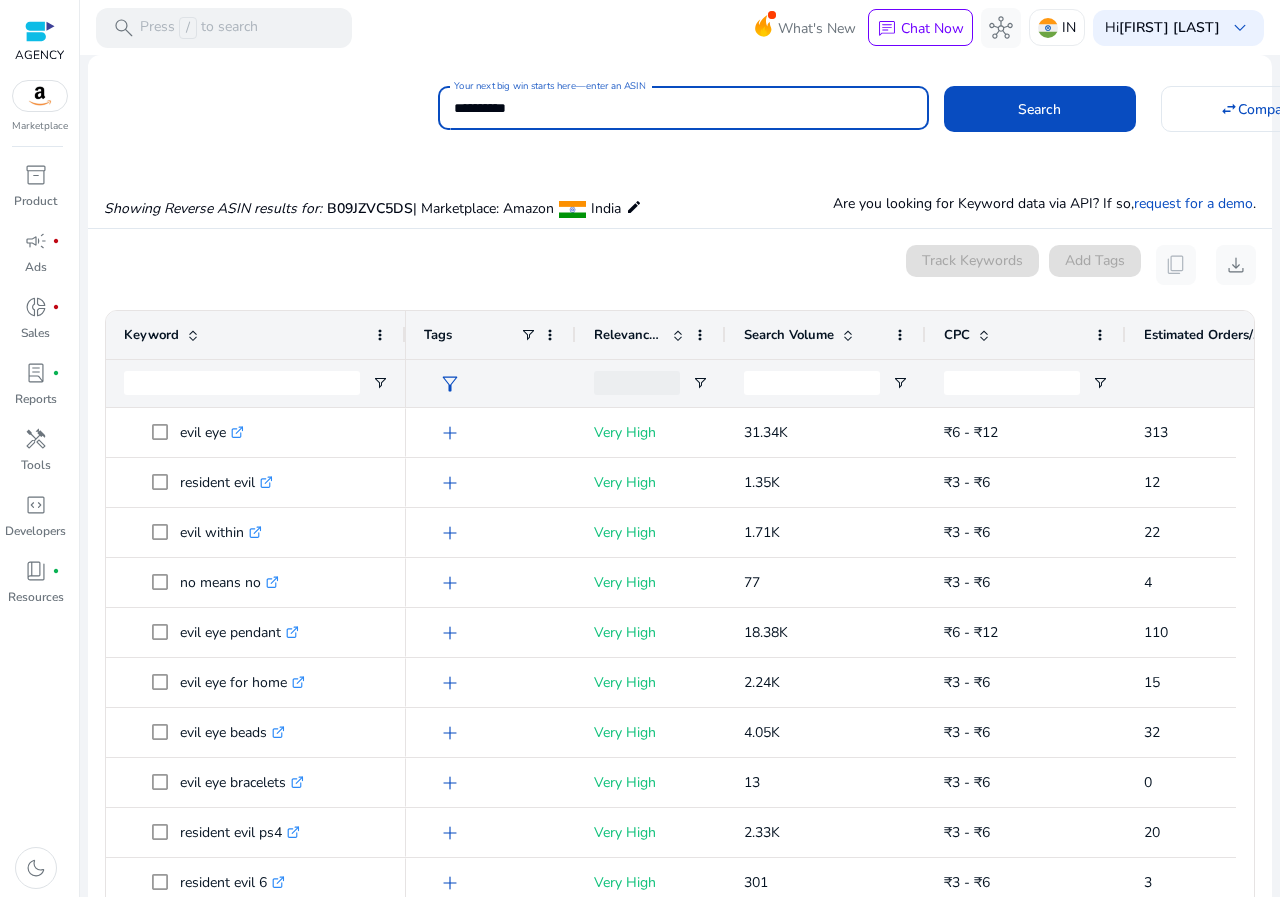 click on "**********" at bounding box center (683, 108) 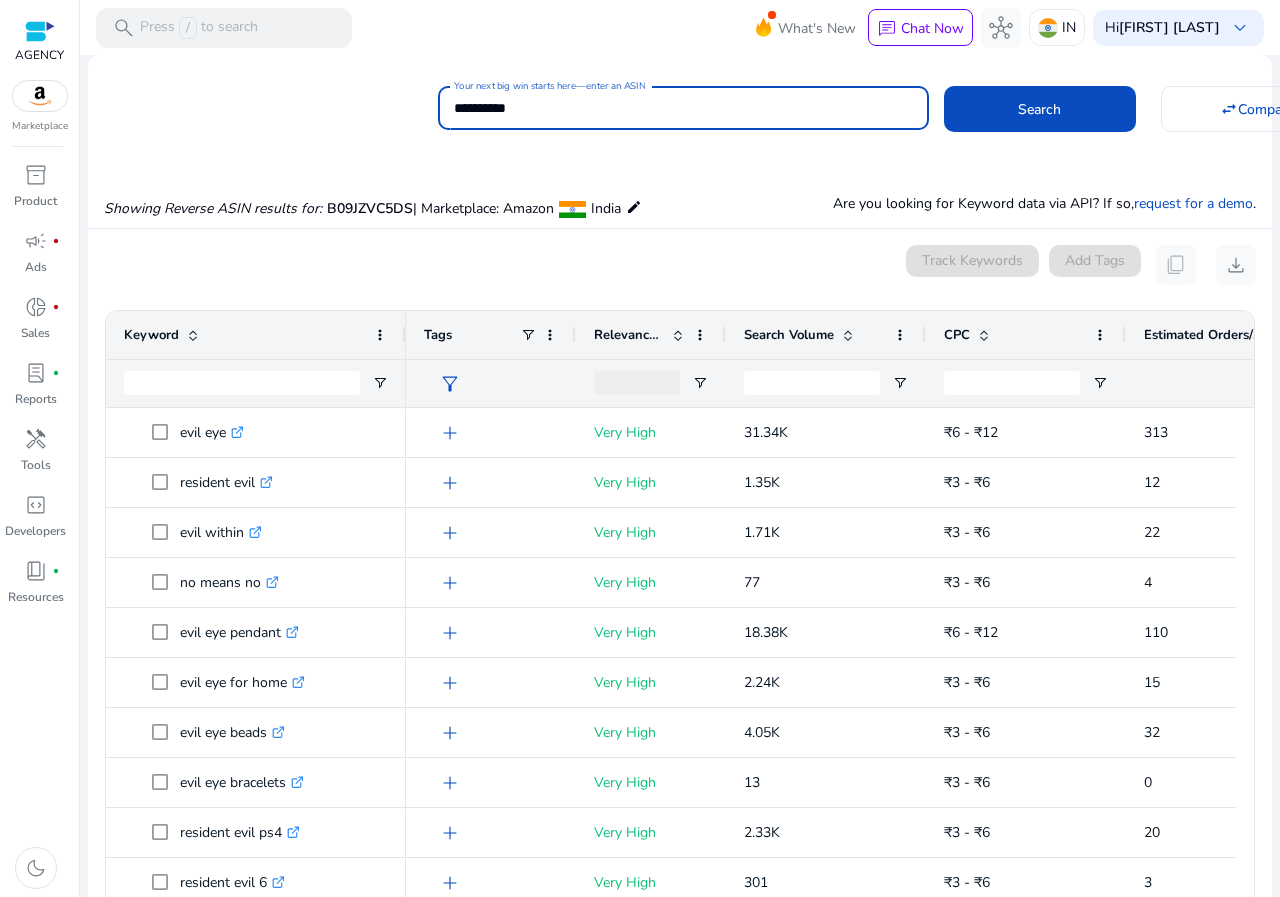 click on "**********" at bounding box center [683, 108] 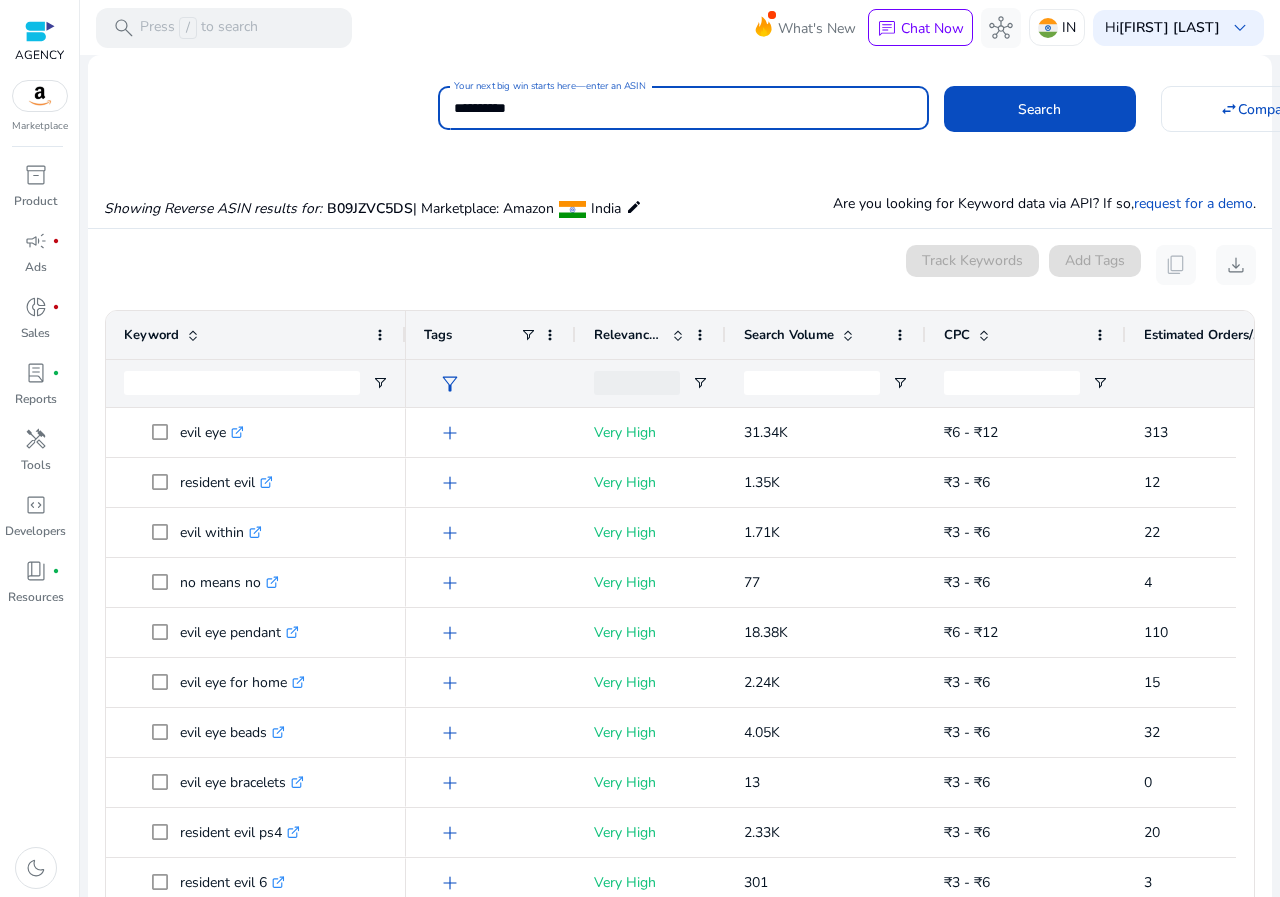 paste 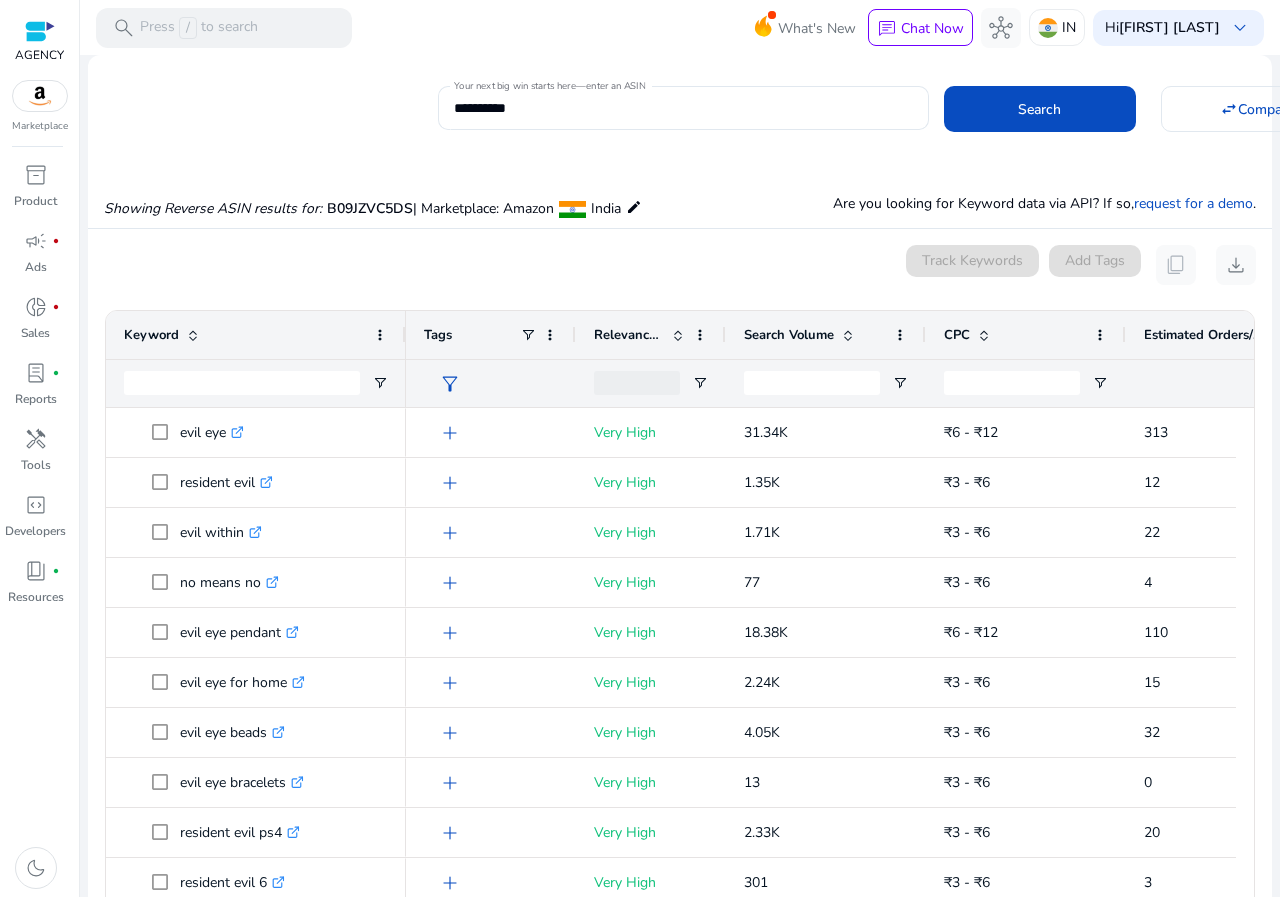 click on "**********" 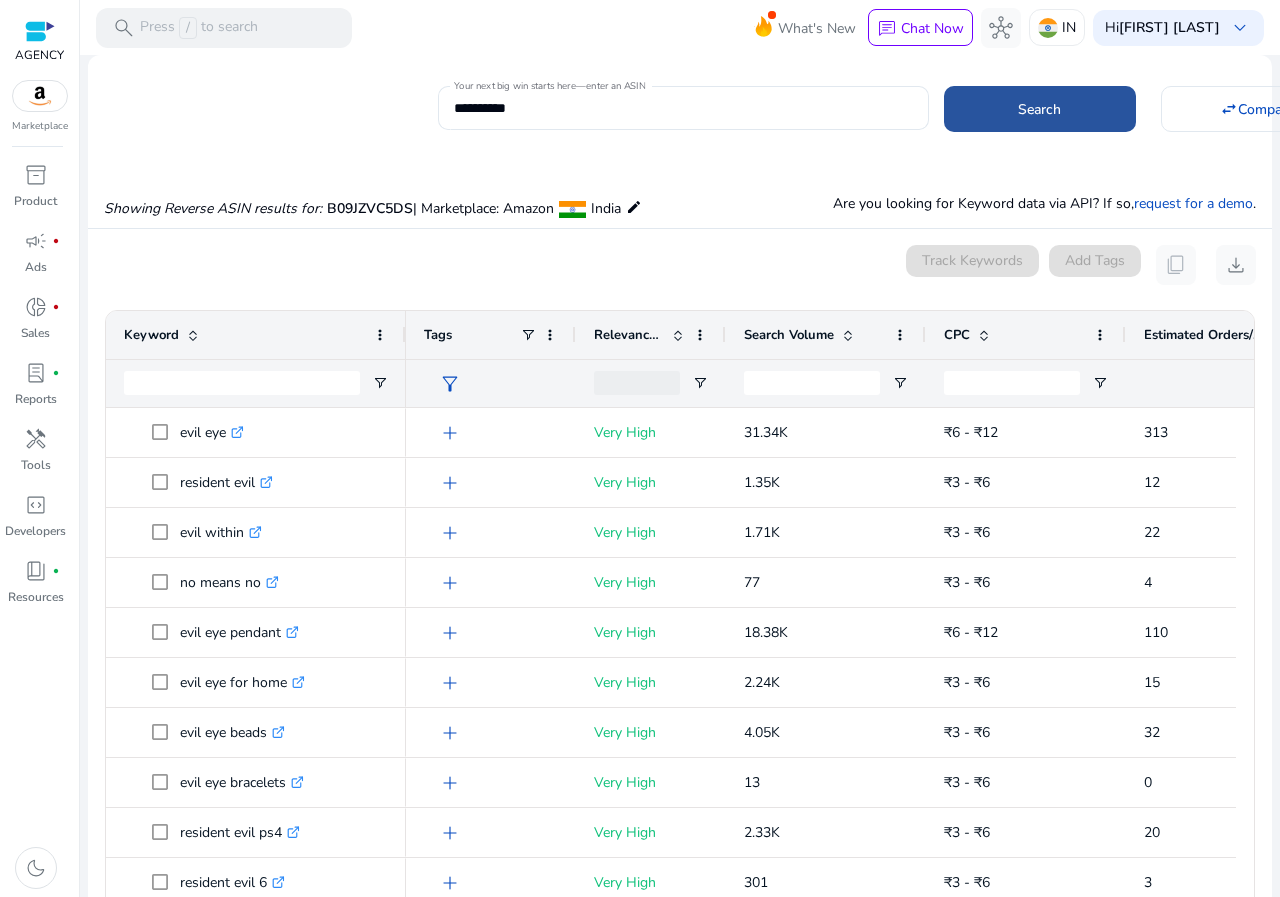 click on "Search" 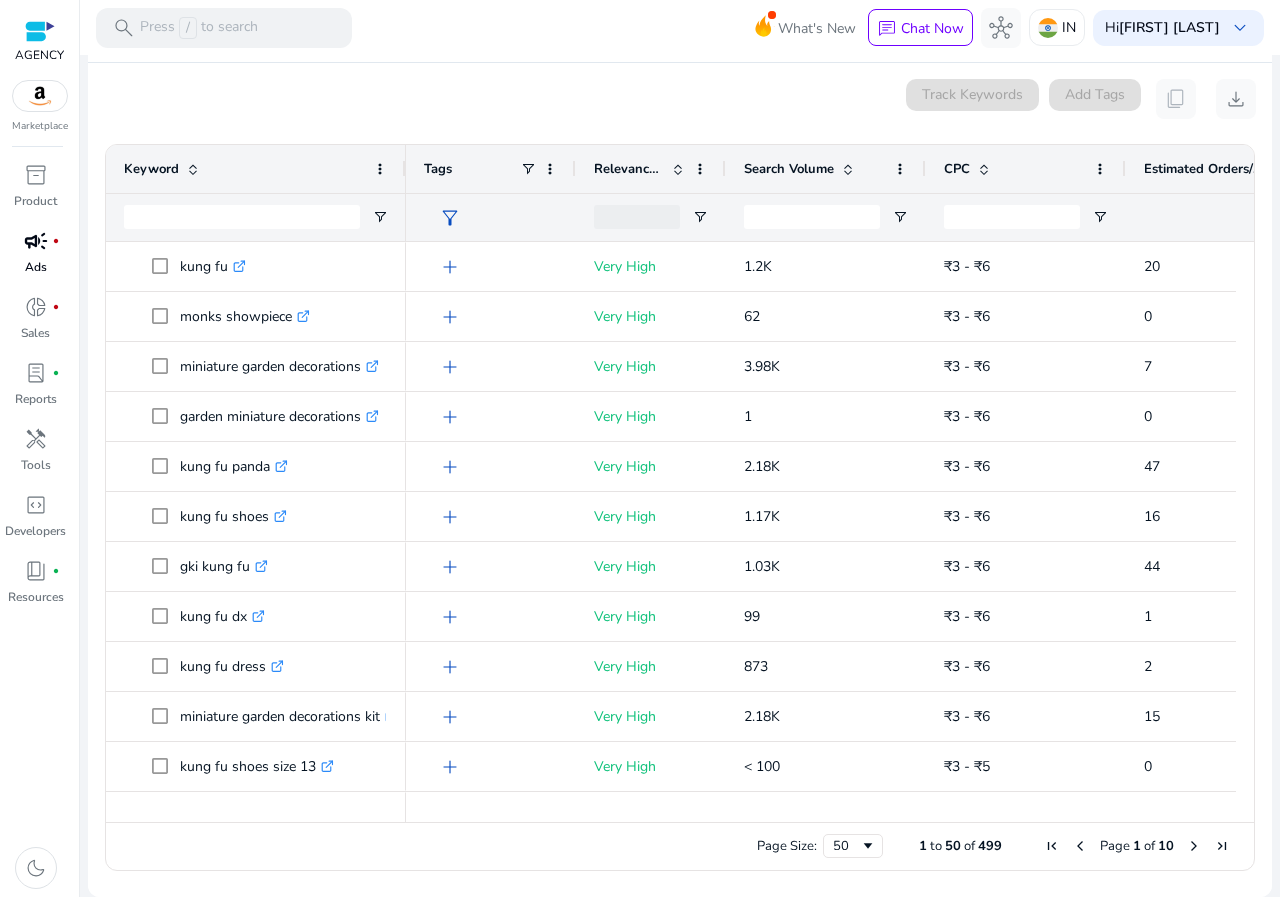 scroll, scrollTop: 146, scrollLeft: 0, axis: vertical 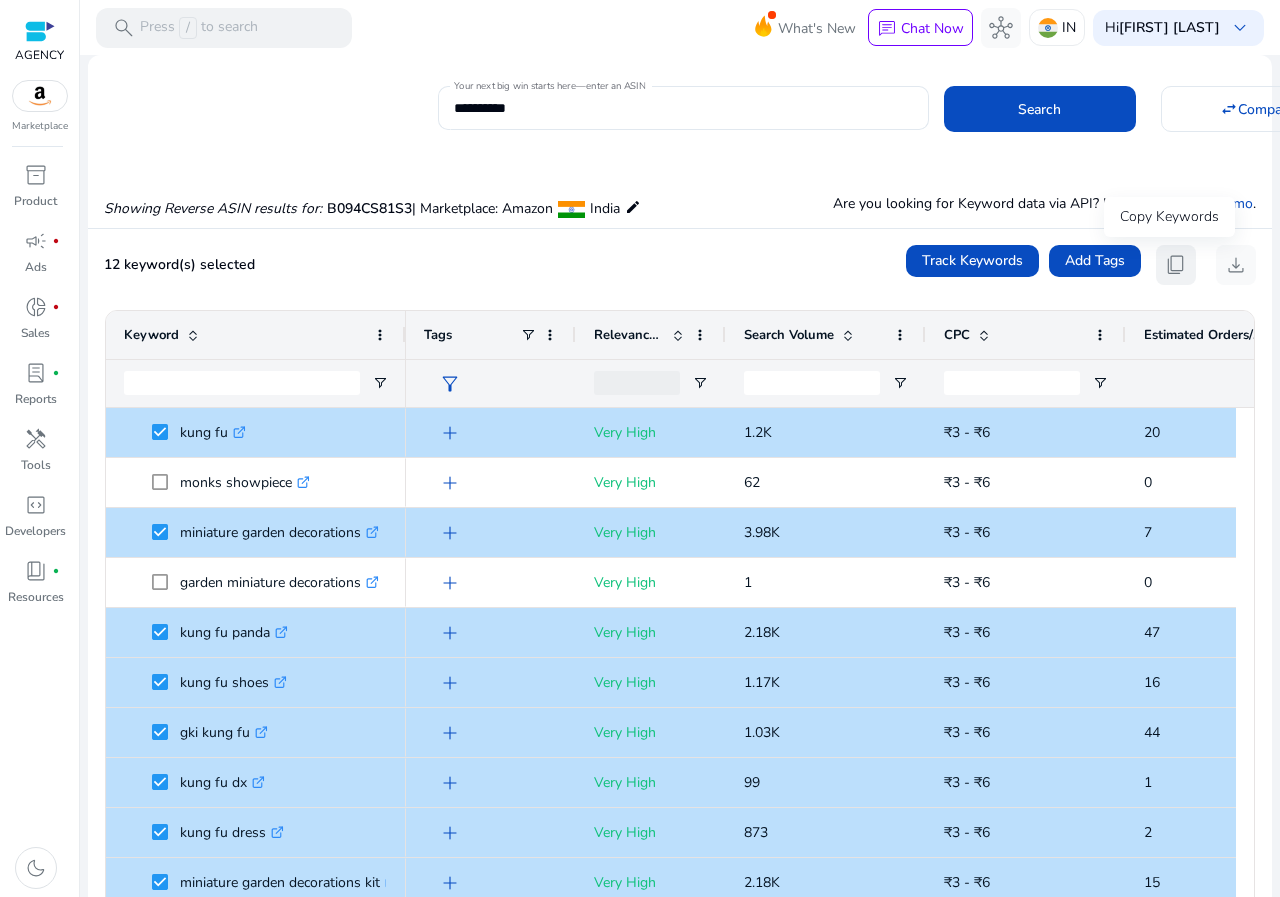 click on "content_copy" 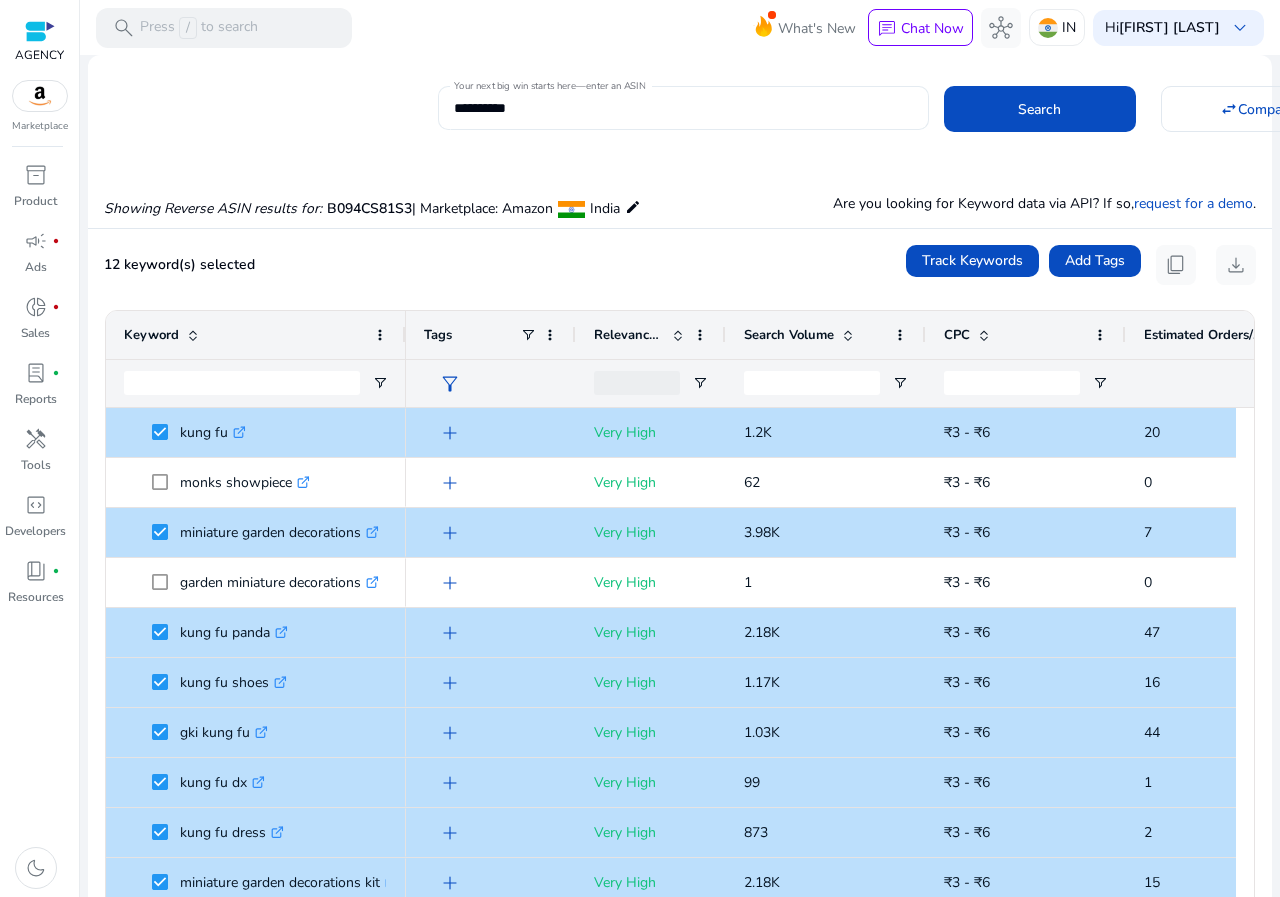 click on "**********" at bounding box center [683, 108] 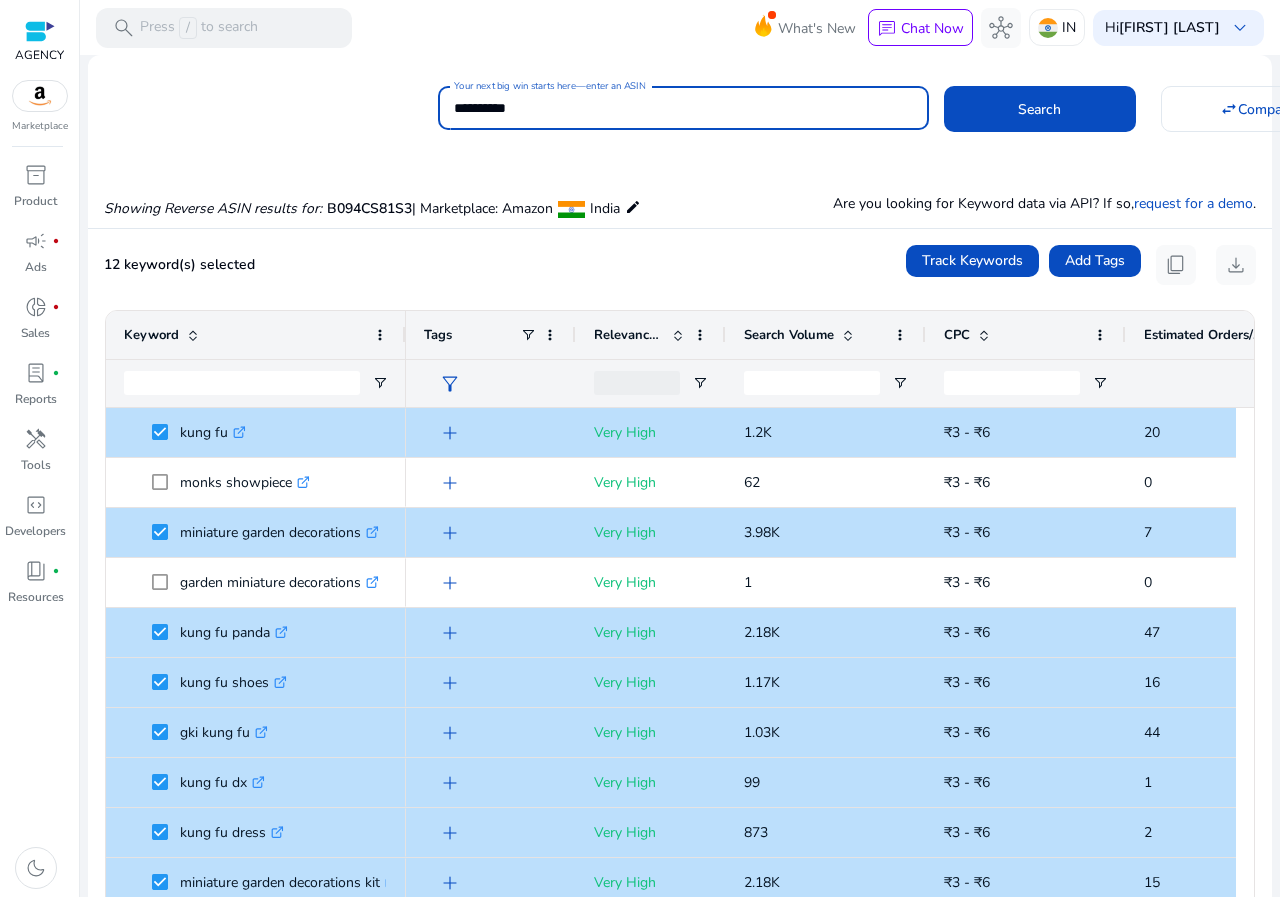 click on "**********" at bounding box center [683, 108] 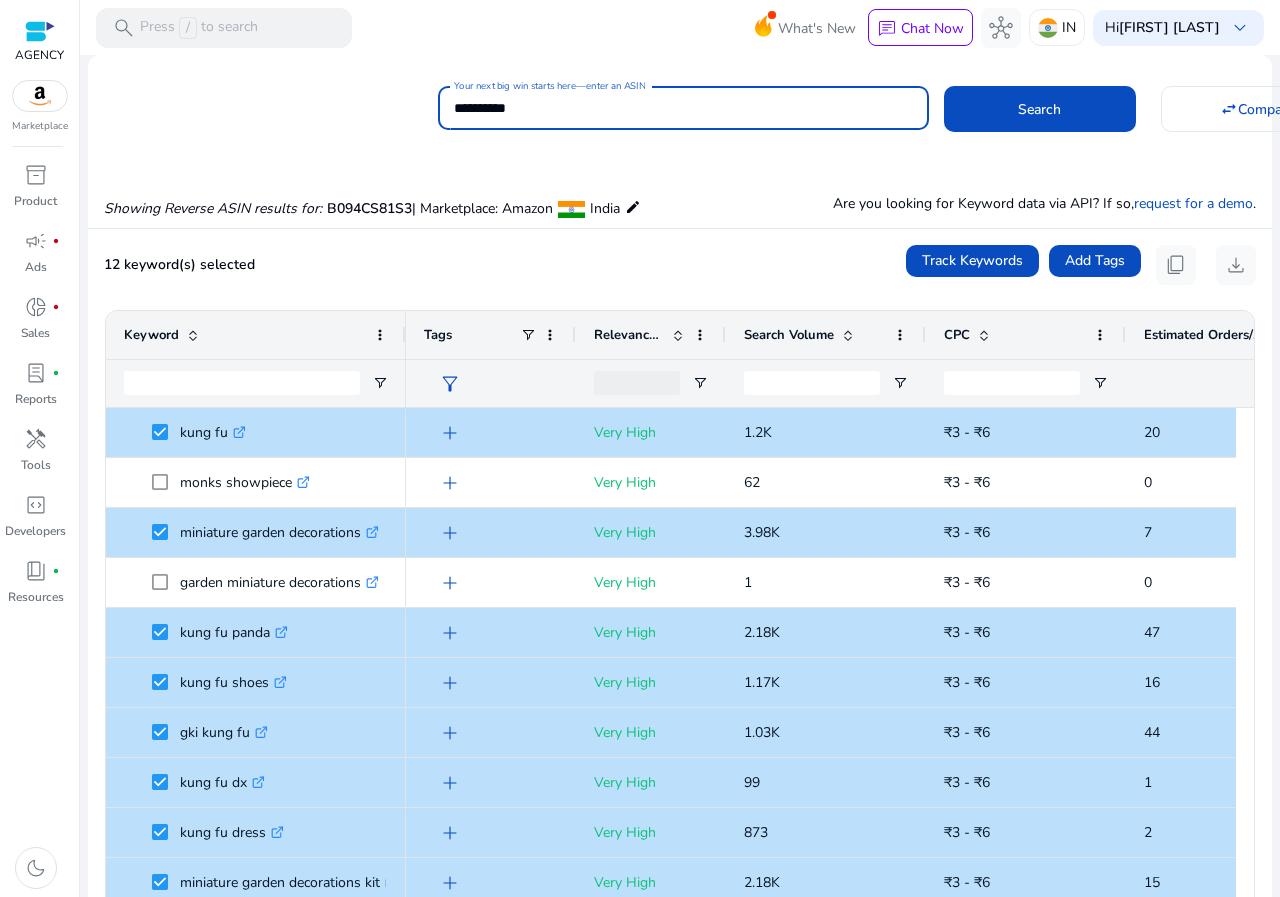click on "**********" at bounding box center (683, 108) 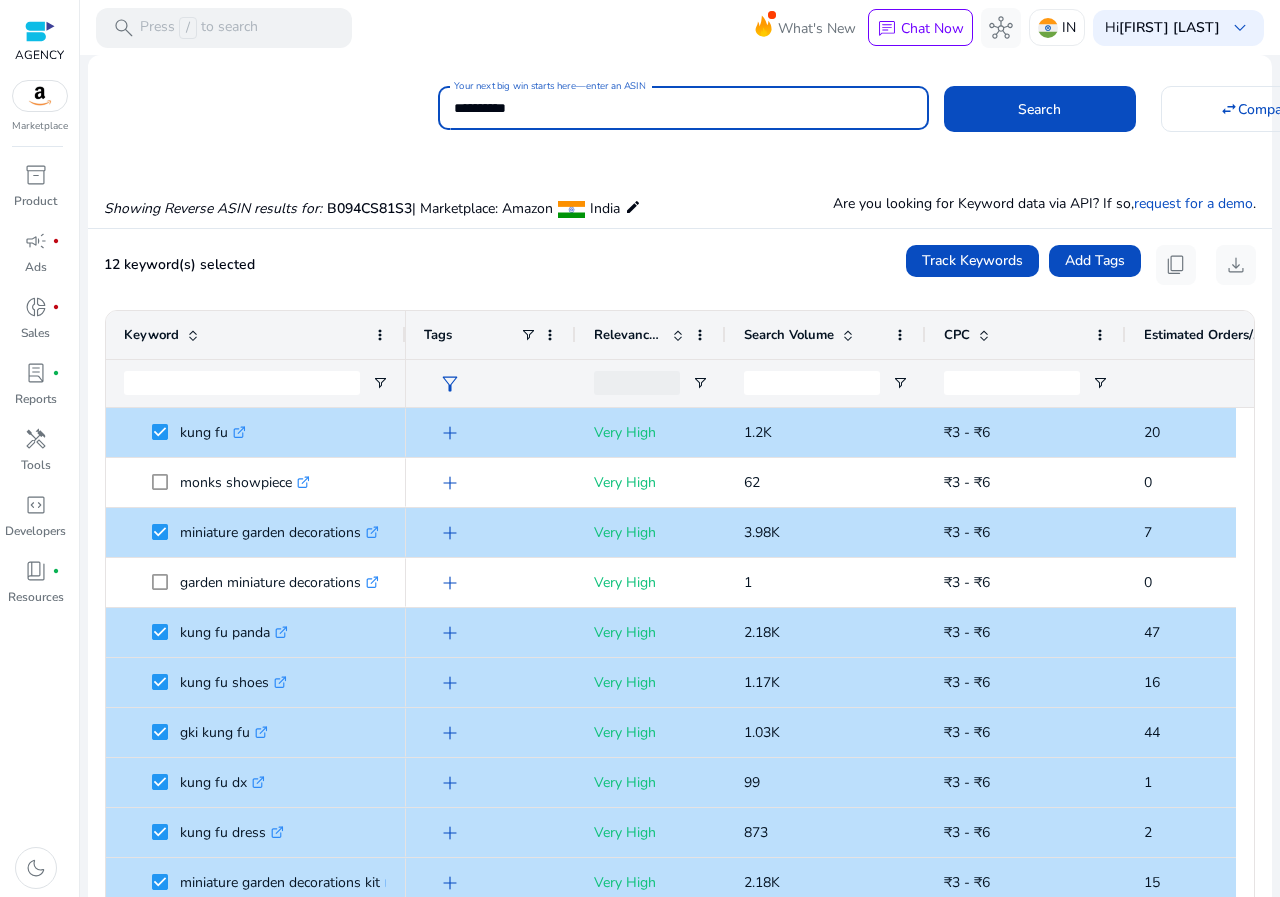 type on "**********" 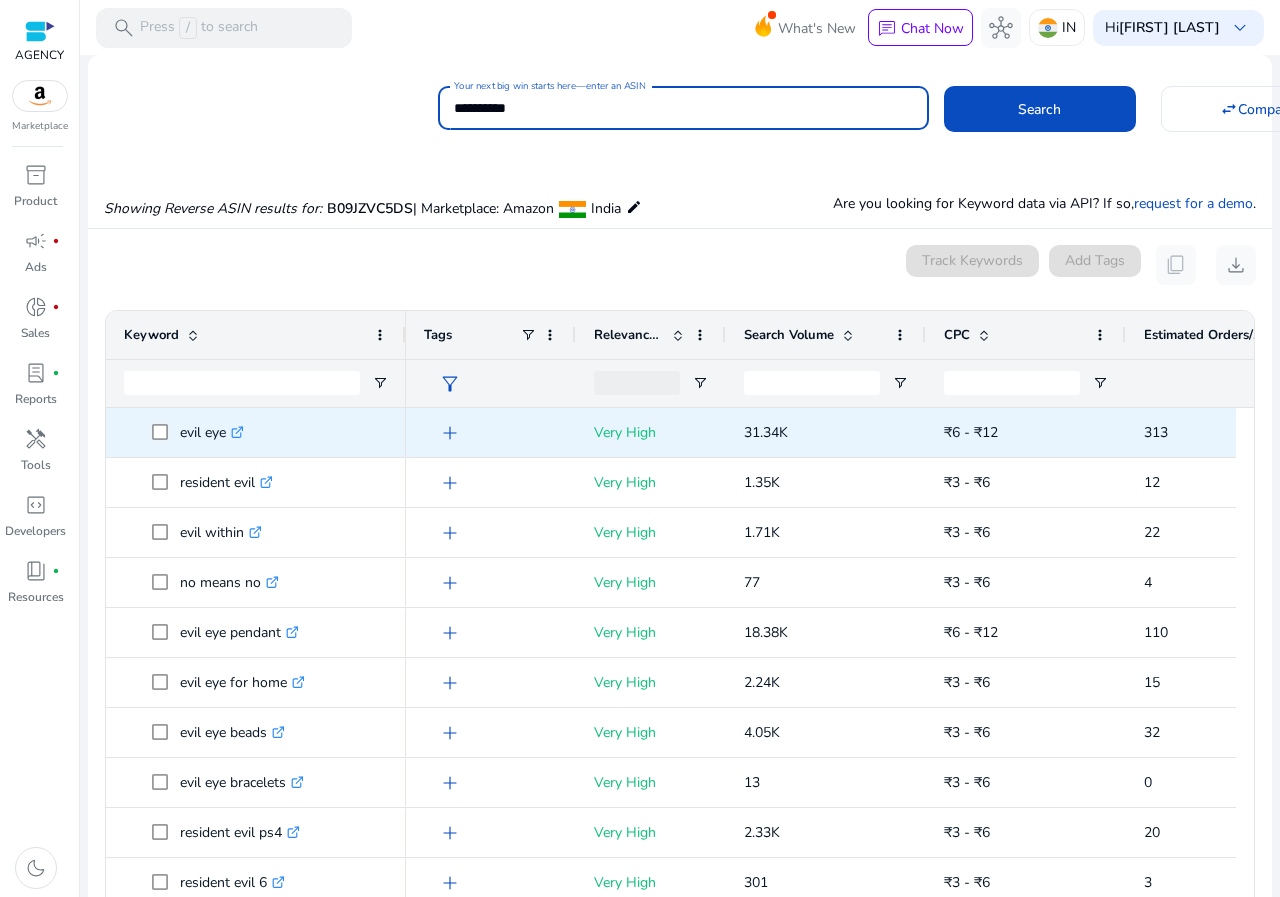 click on "evil eye  .st0{fill:#2c8af8}" 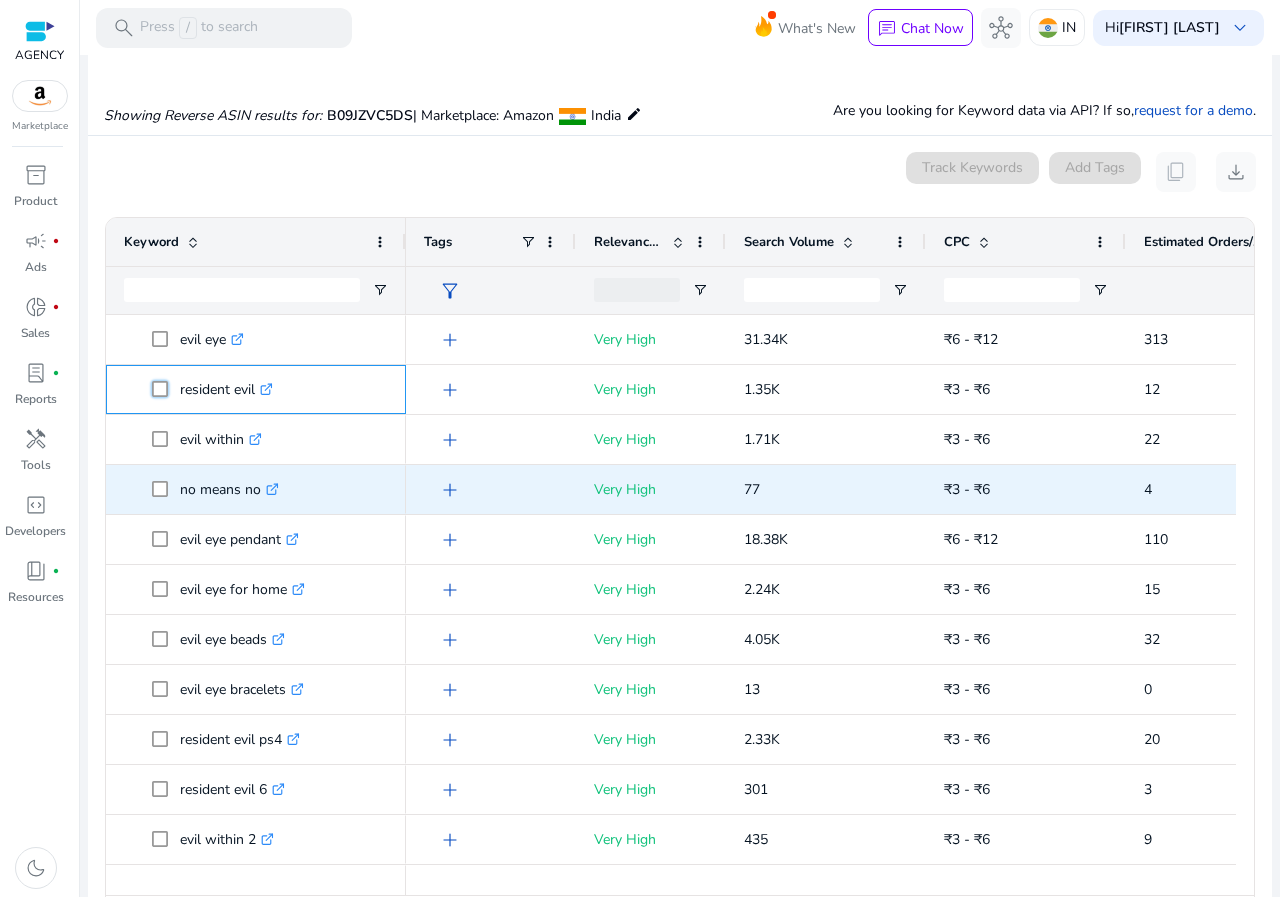 click on "evil eye  .st0{fill:#2c8af8}
resident evil  .st0{fill:#2c8af8}
evil within  .st0{fill:#2c8af8}
no means no  .st0{fill:#2c8af8}
evil eye pendant" 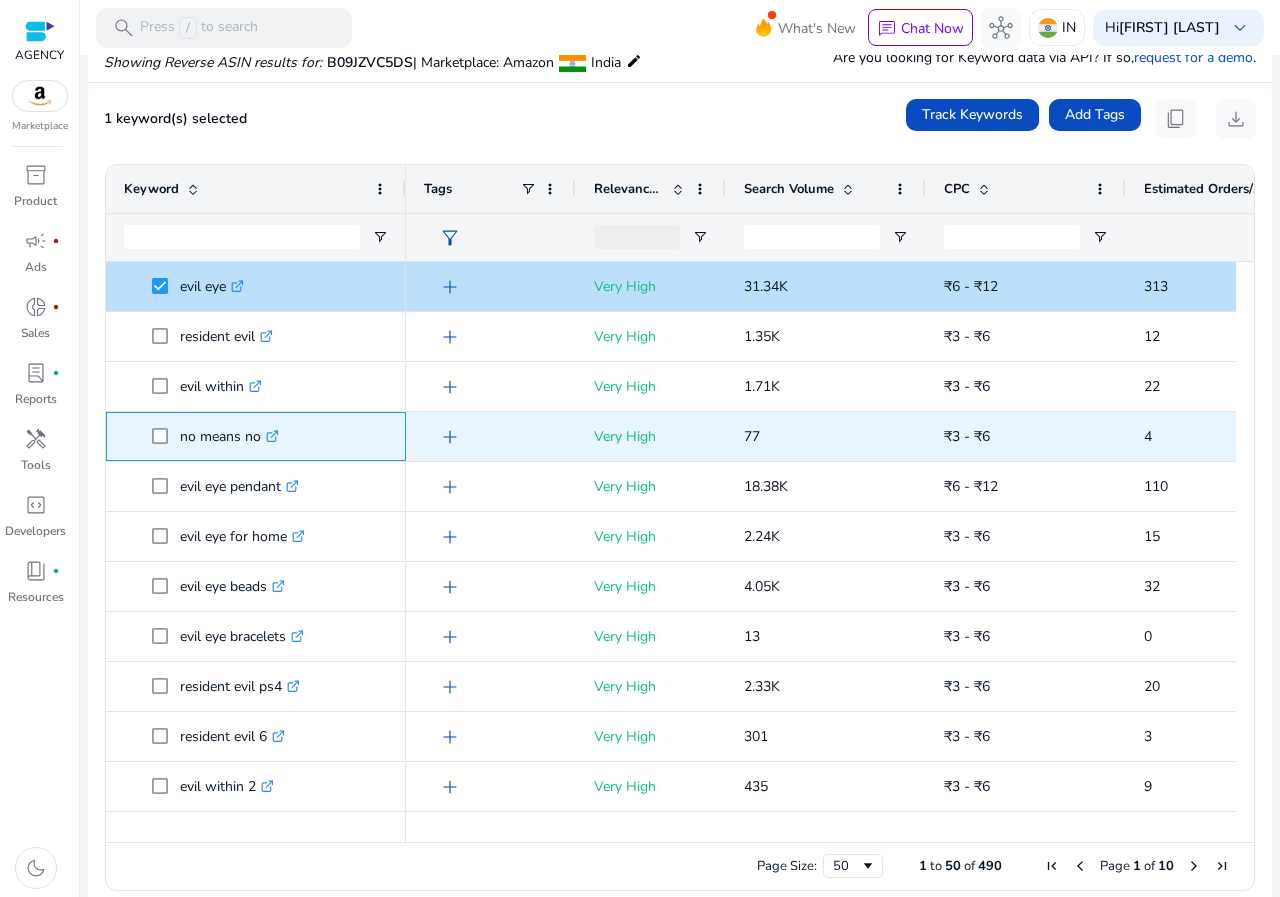 click on "no means no  .st0{fill:#2c8af8}" 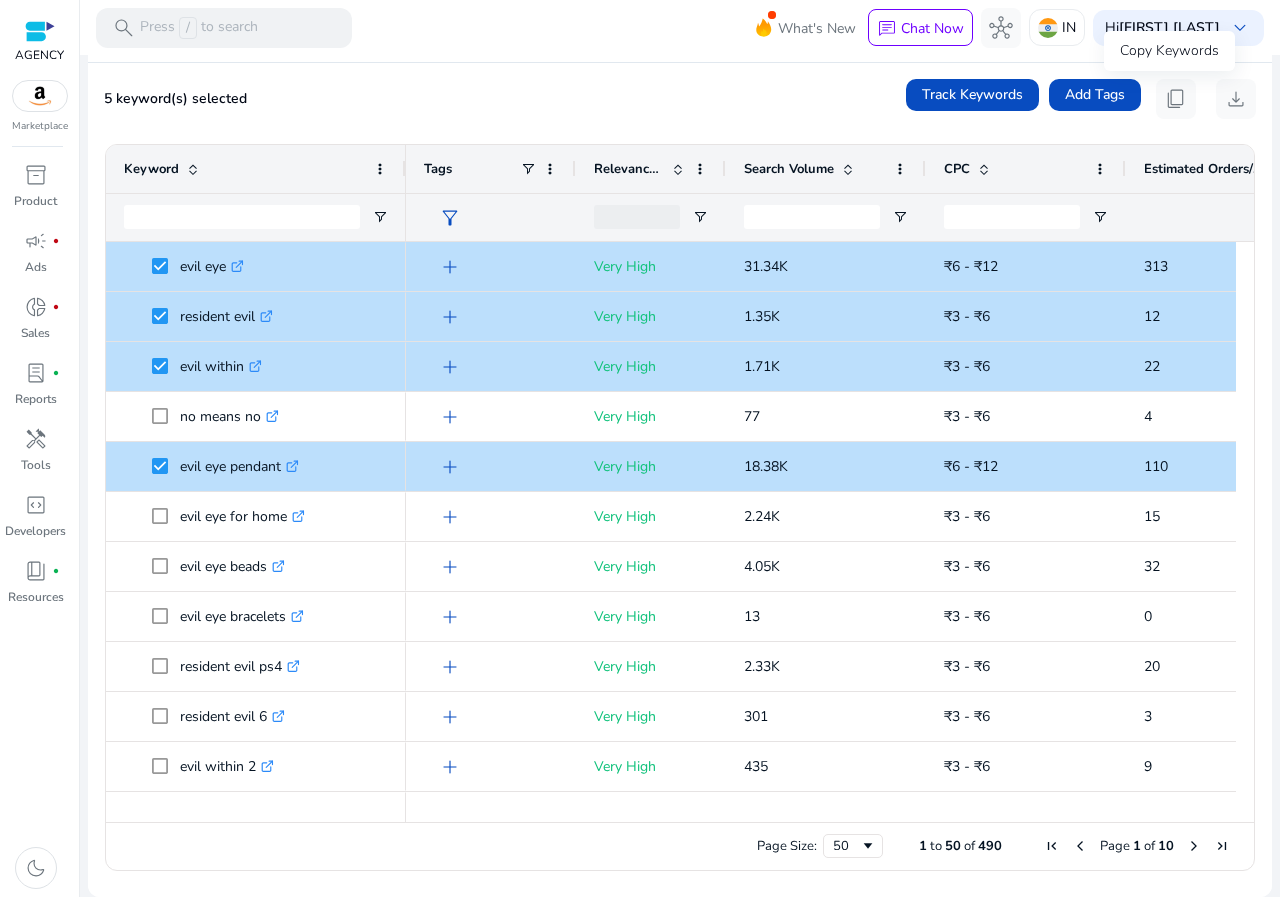 click on "Track Keywords   Add Tags   content_copy   download" 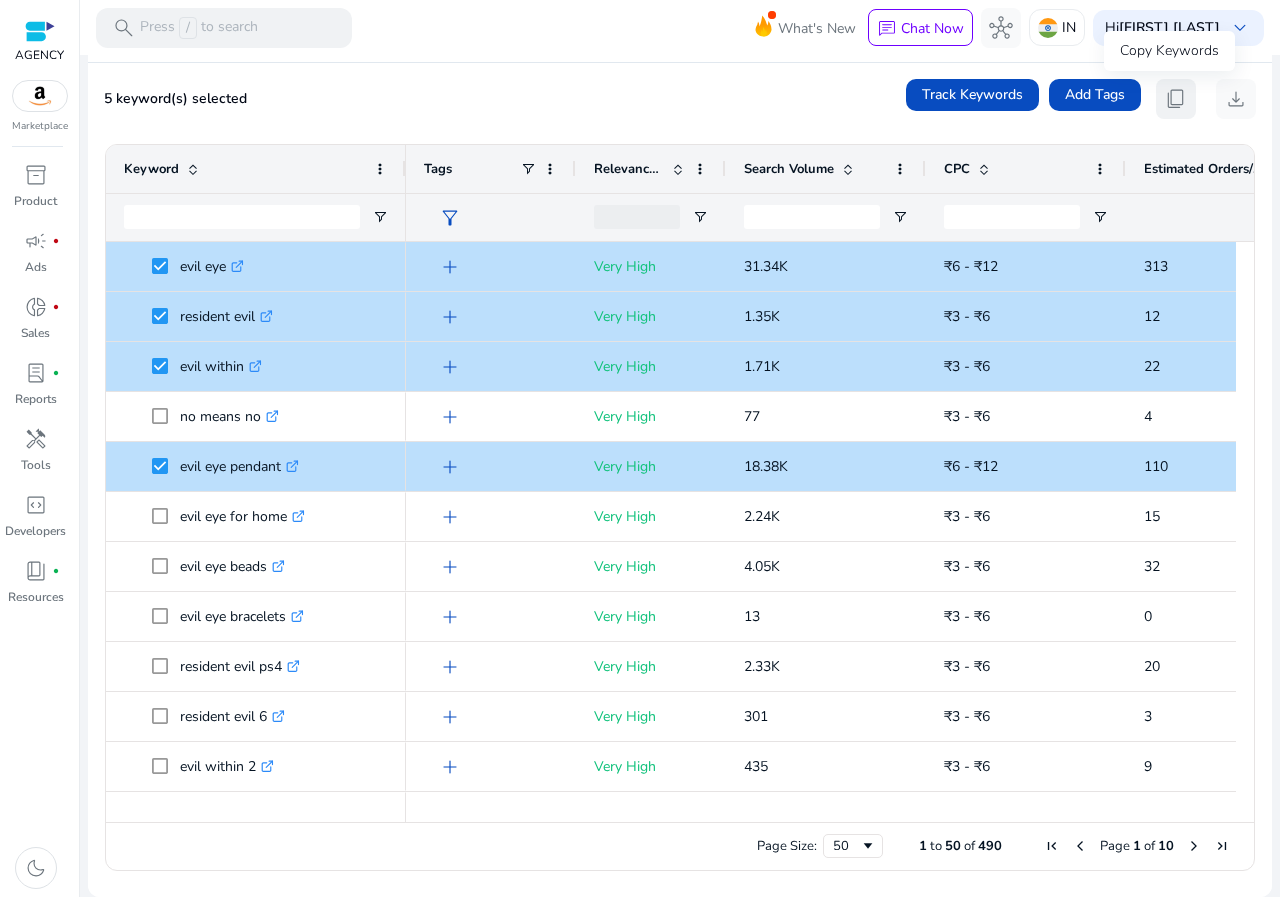 click on "content_copy" 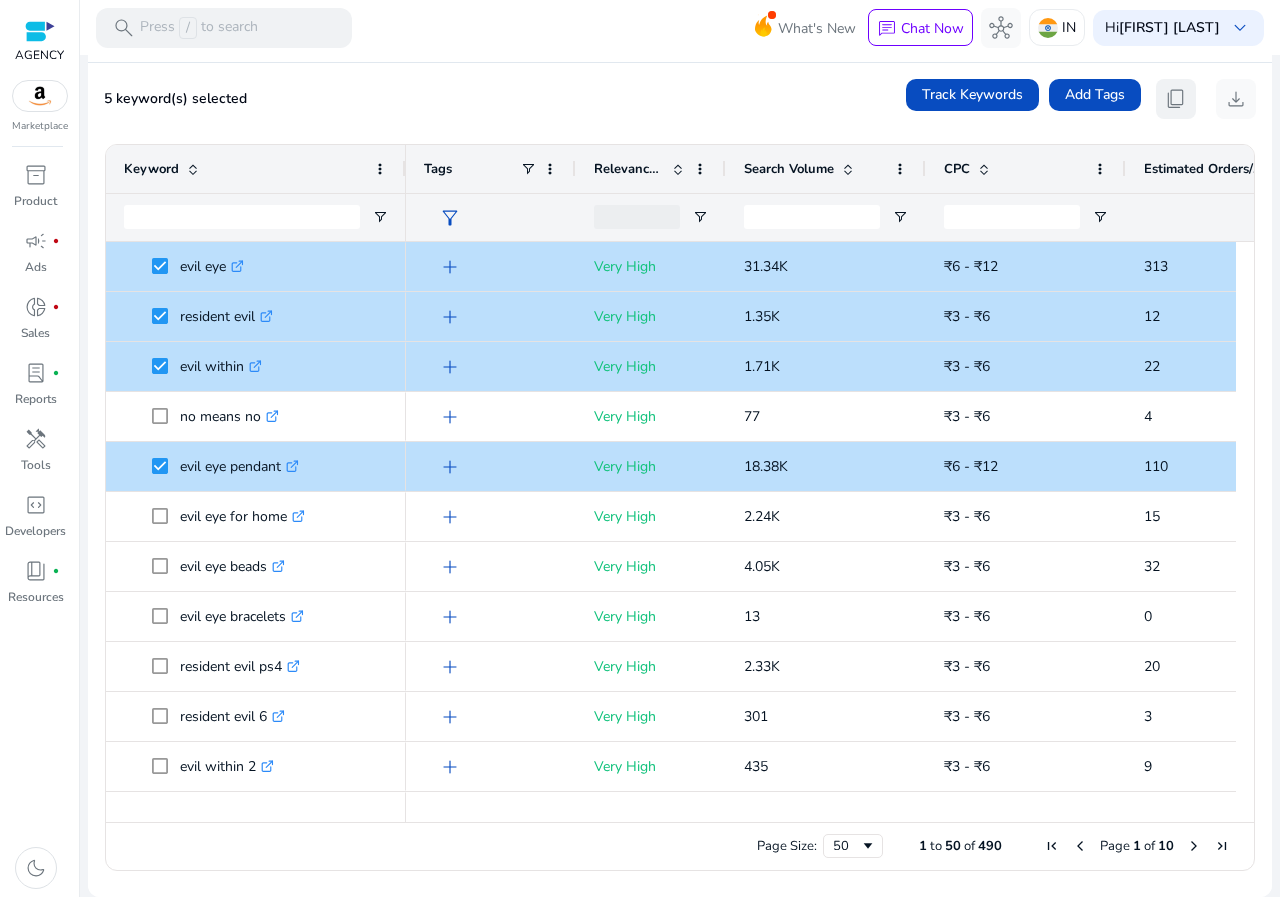 click on "content_copy" 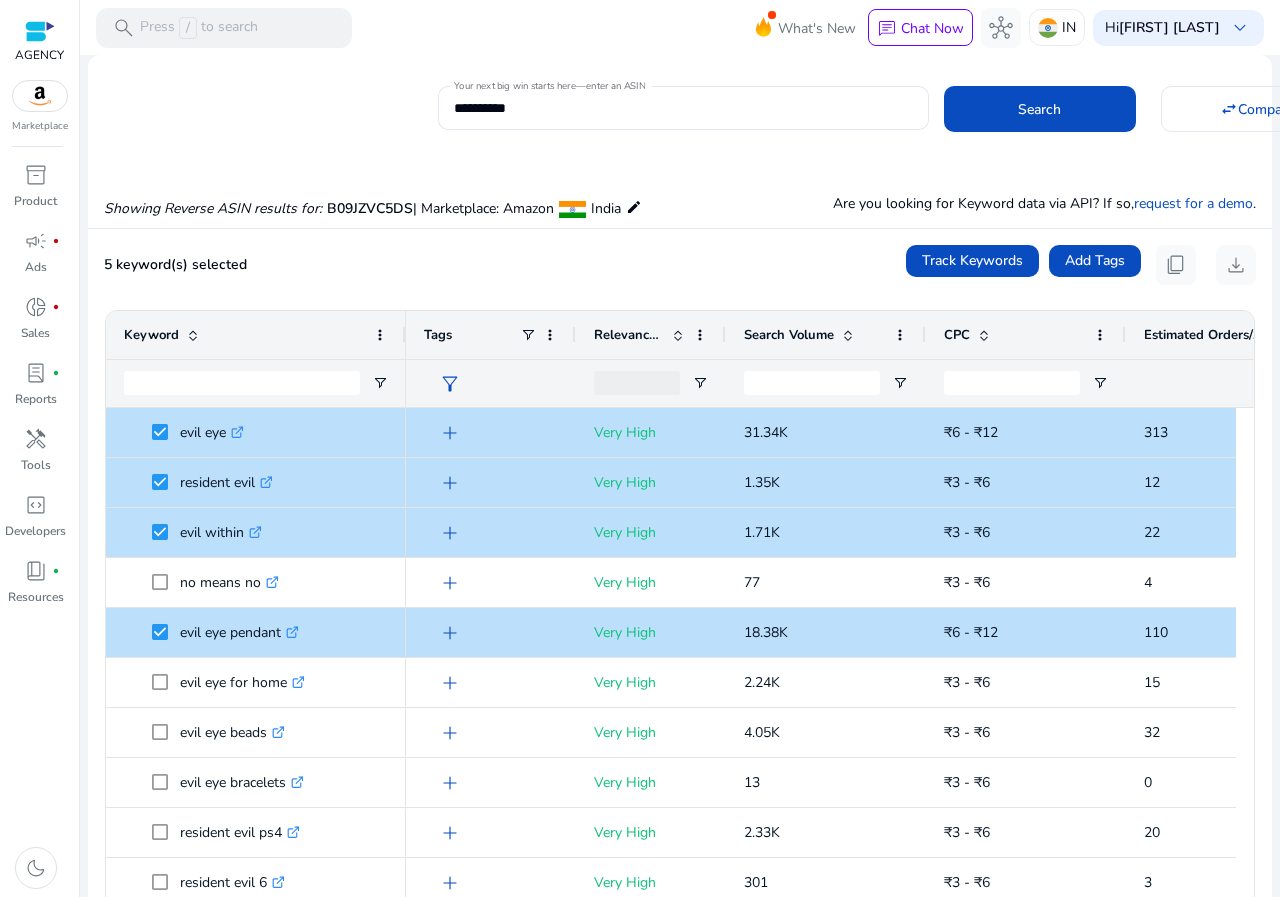 scroll, scrollTop: 0, scrollLeft: 0, axis: both 